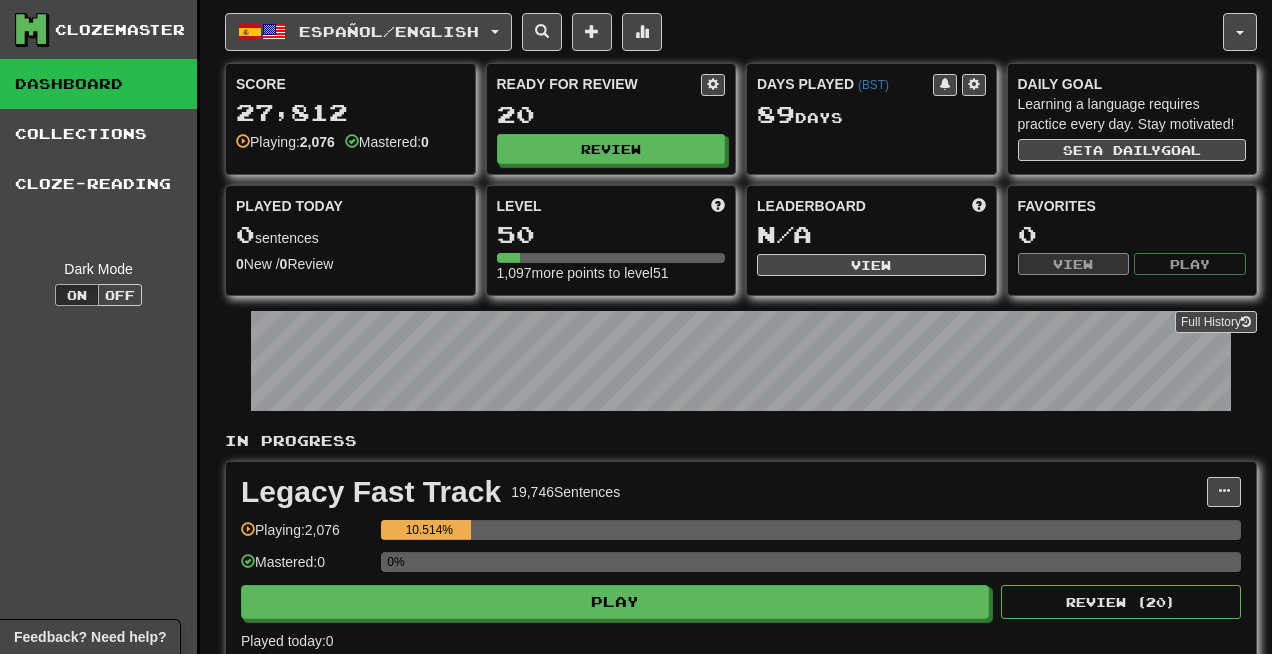 scroll, scrollTop: 0, scrollLeft: 0, axis: both 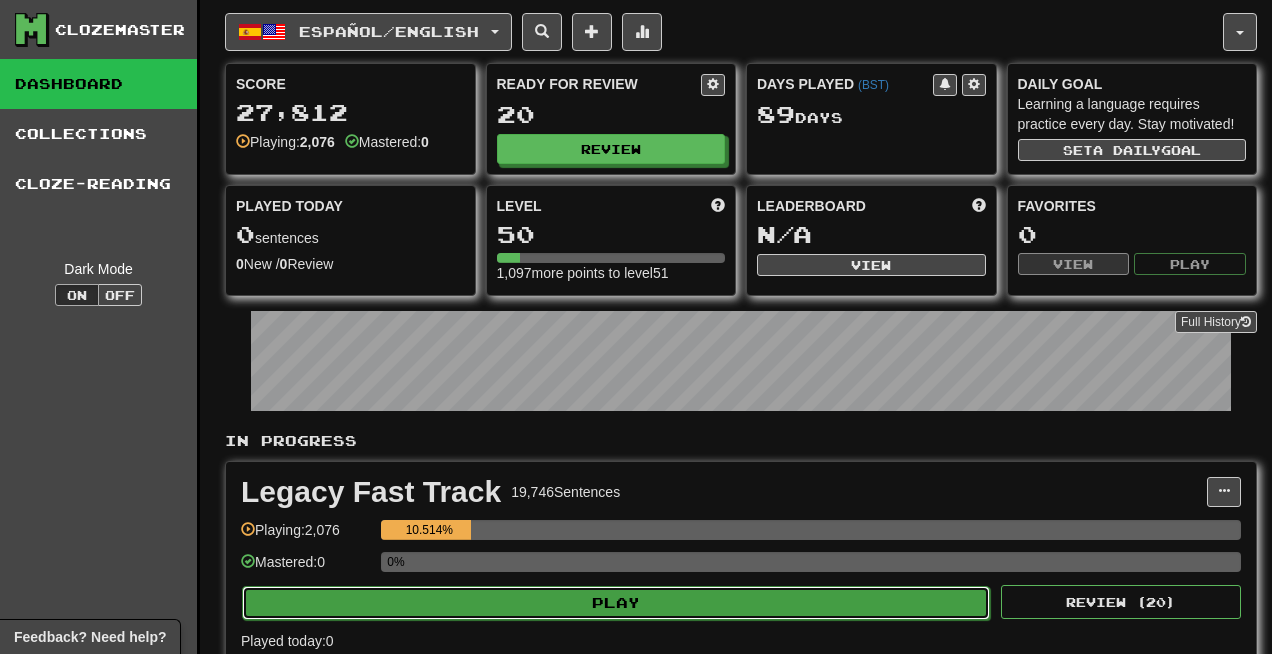 click on "Play" at bounding box center [616, 603] 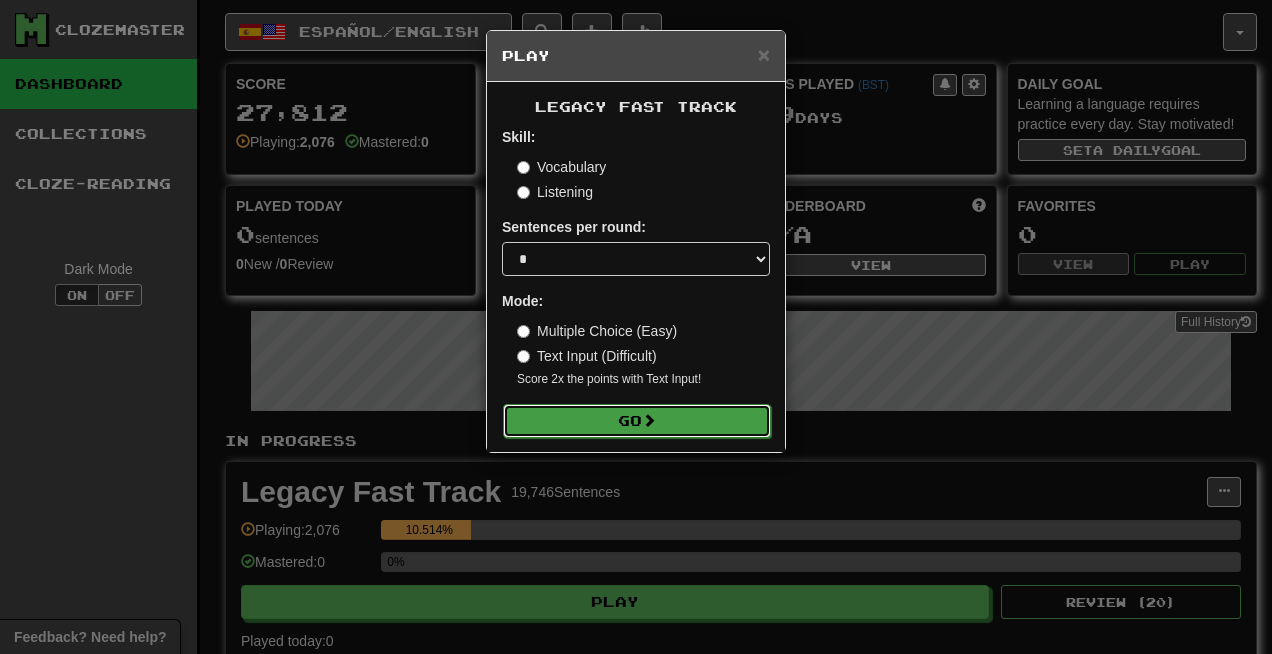 click on "Go" at bounding box center [637, 421] 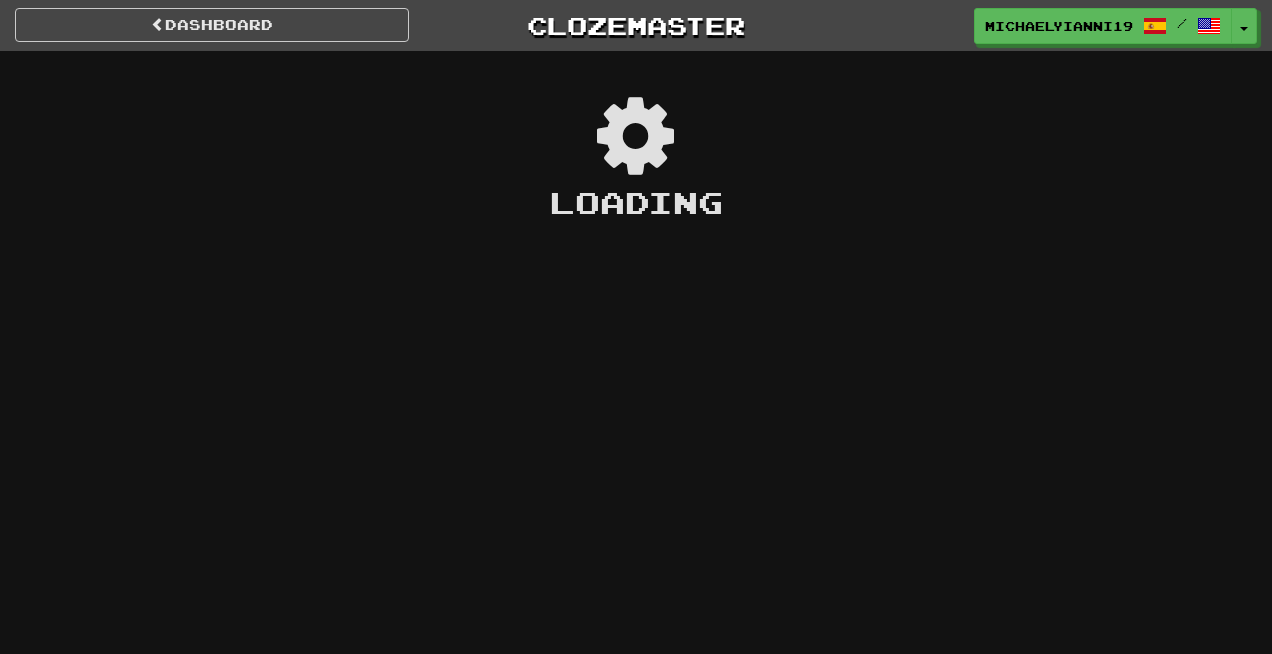 scroll, scrollTop: 0, scrollLeft: 0, axis: both 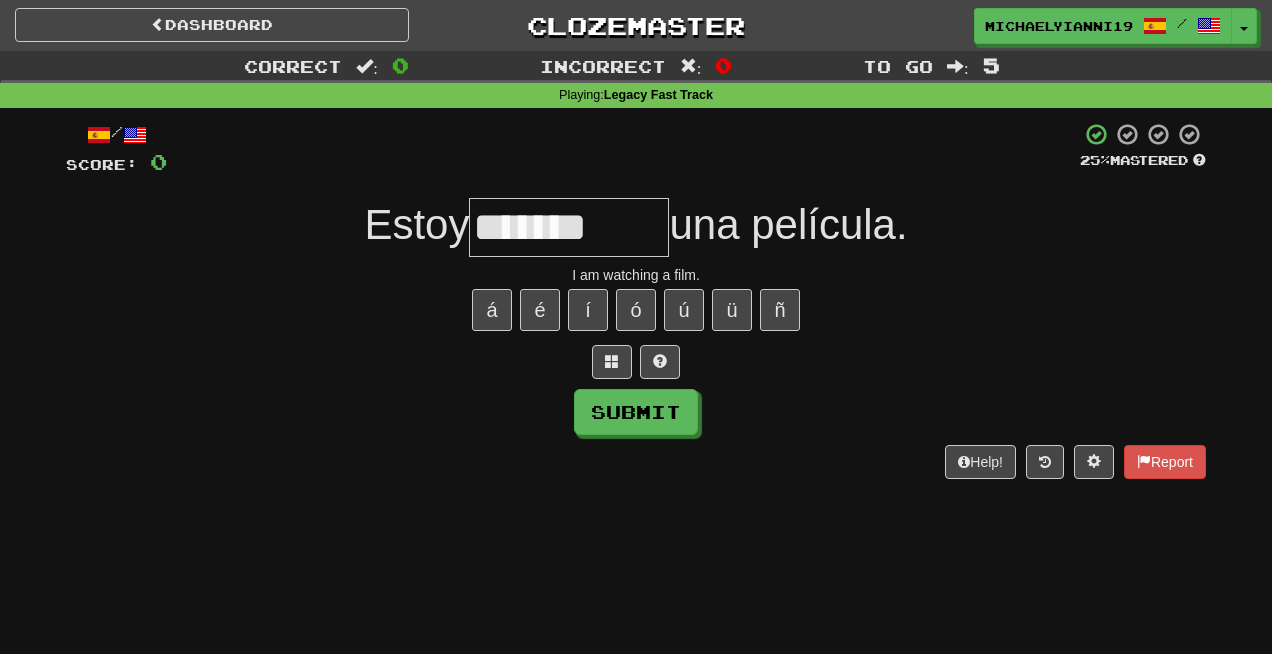 type on "******" 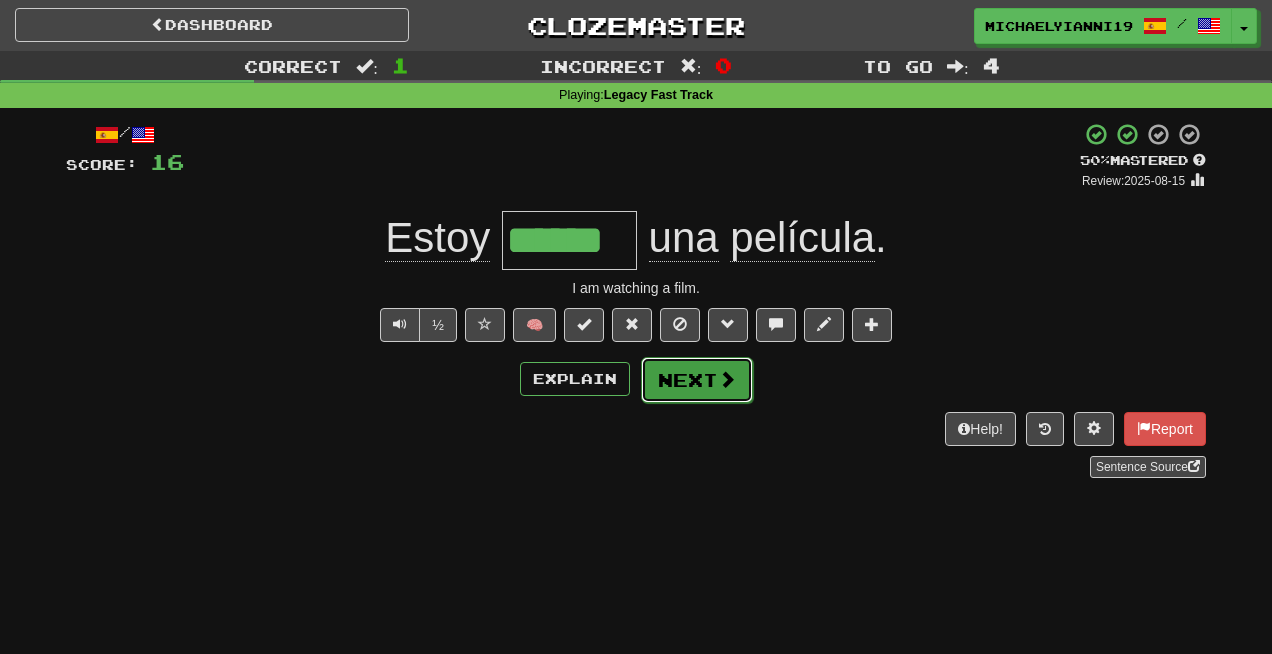 click on "Next" at bounding box center (697, 380) 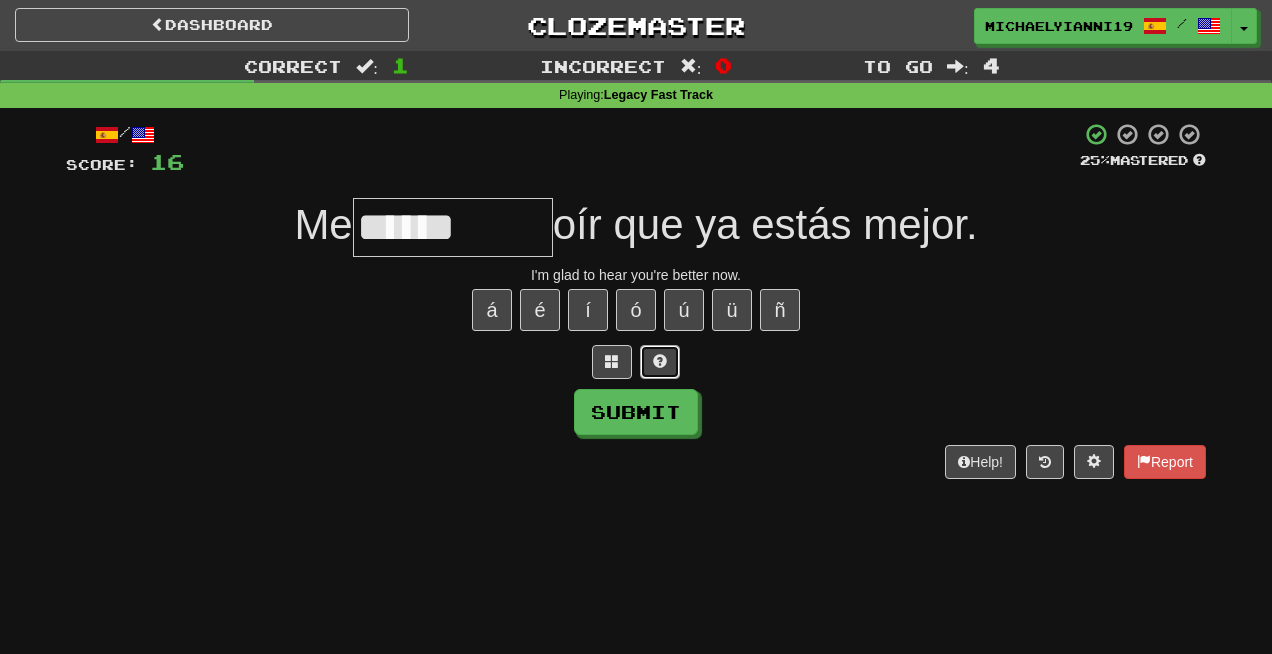click at bounding box center [660, 362] 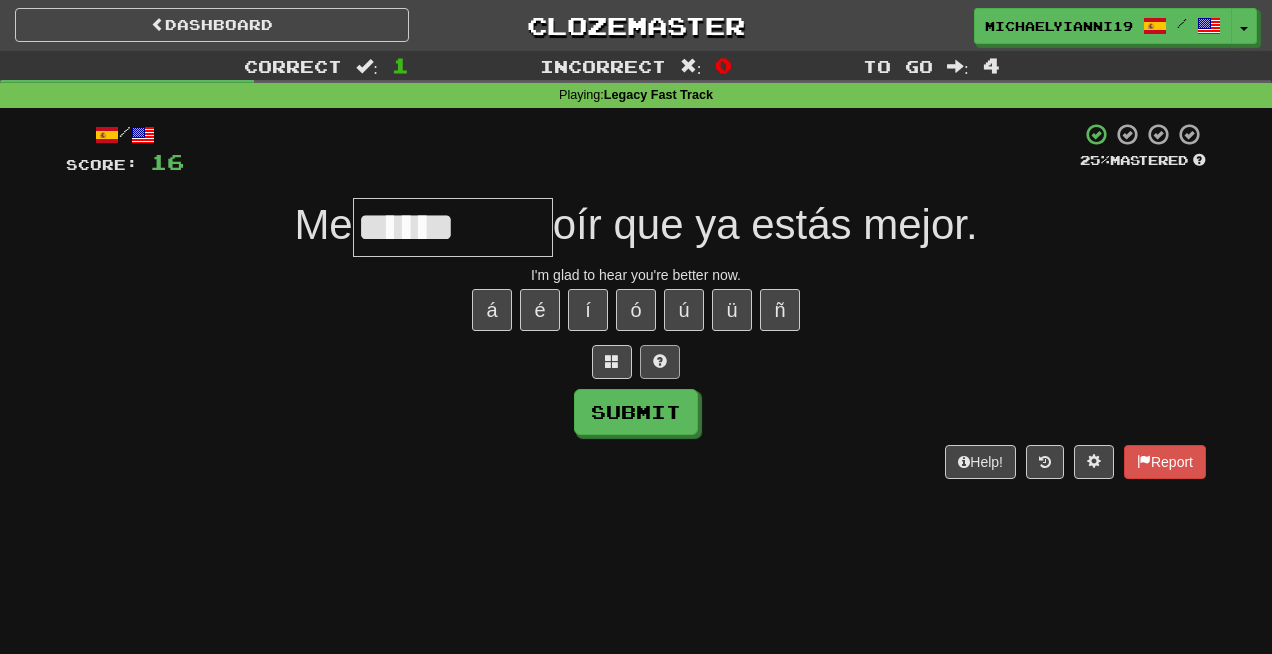 type on "******" 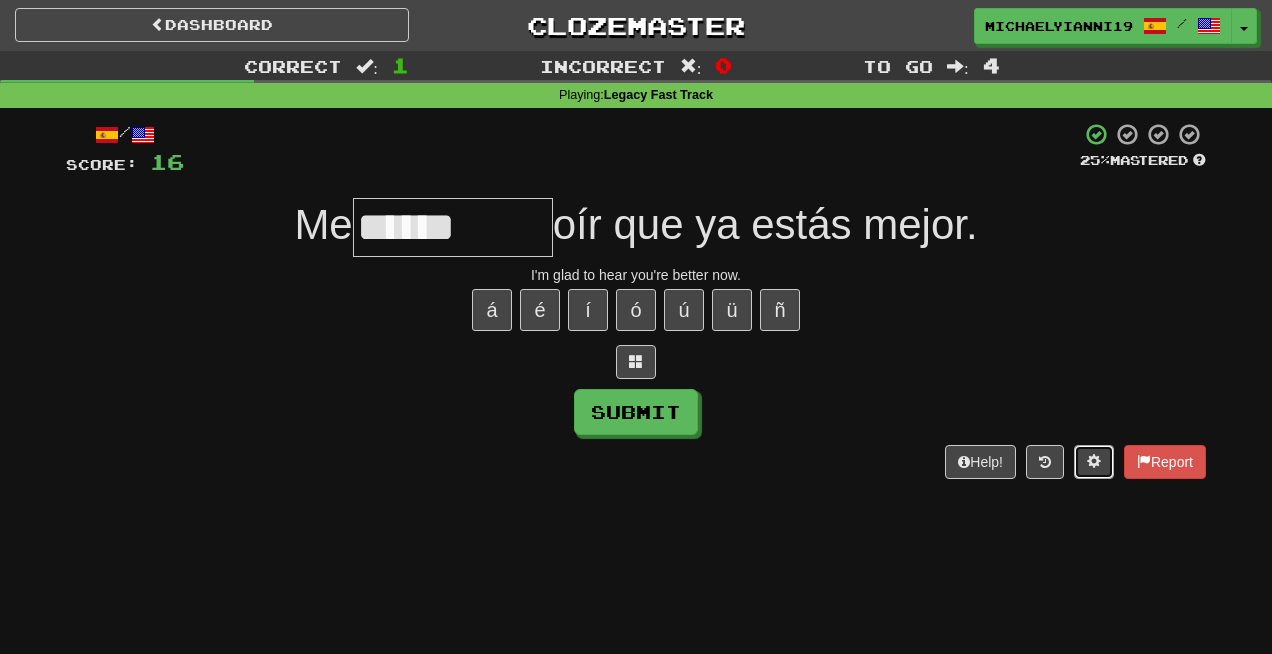 click at bounding box center [1094, 461] 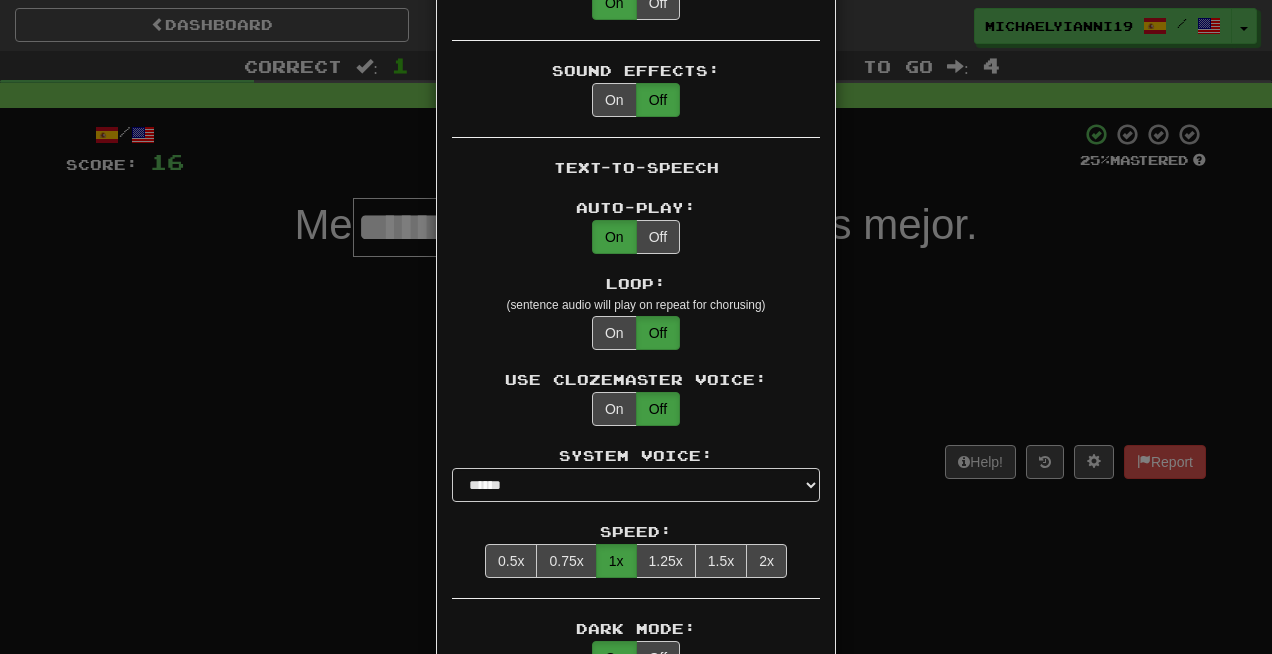 scroll, scrollTop: 1344, scrollLeft: 0, axis: vertical 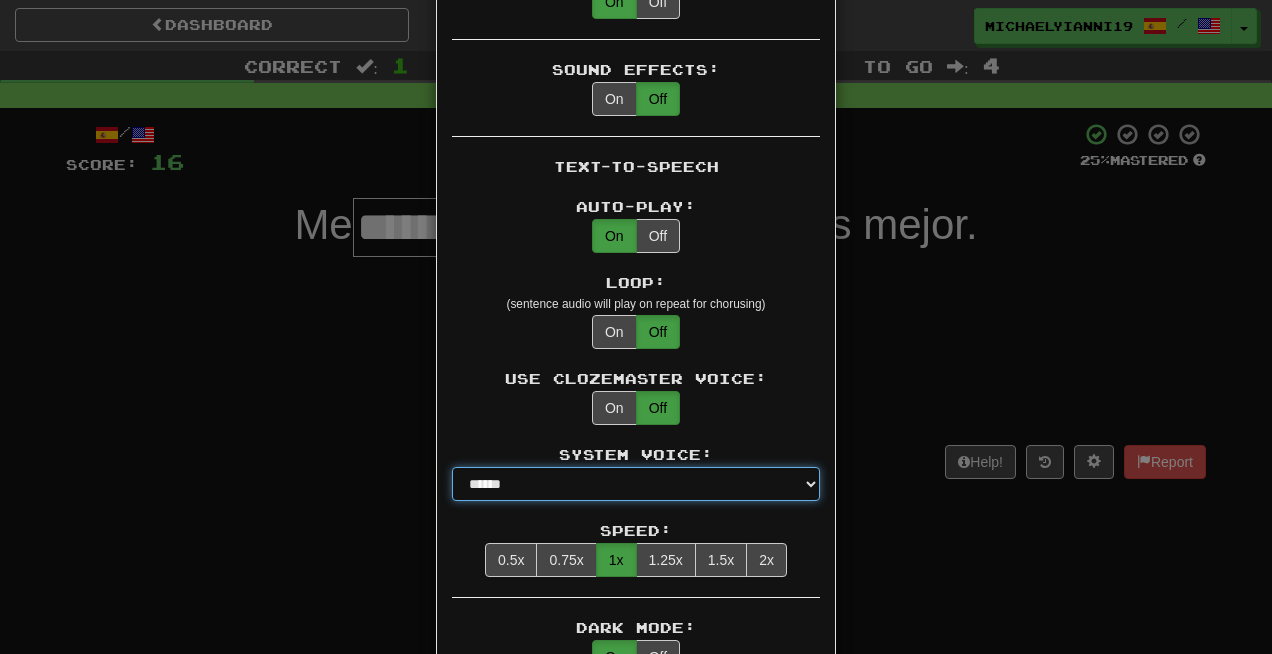 click on "**********" at bounding box center [636, 484] 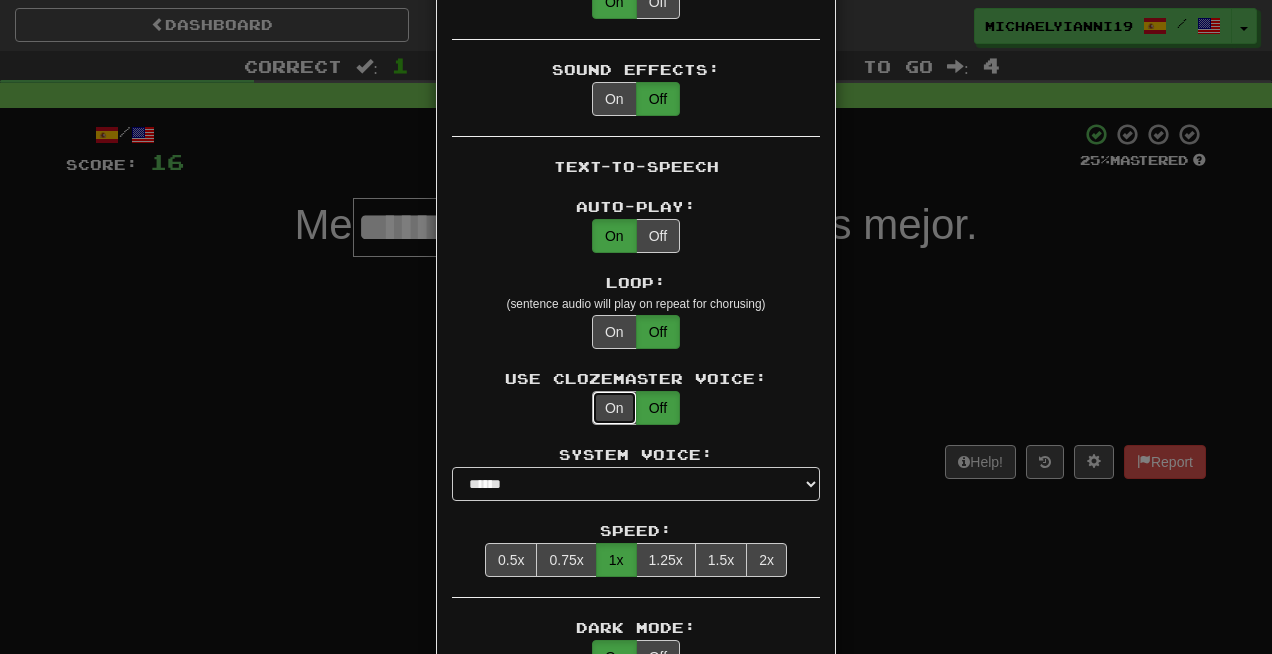 click on "On" at bounding box center [614, 408] 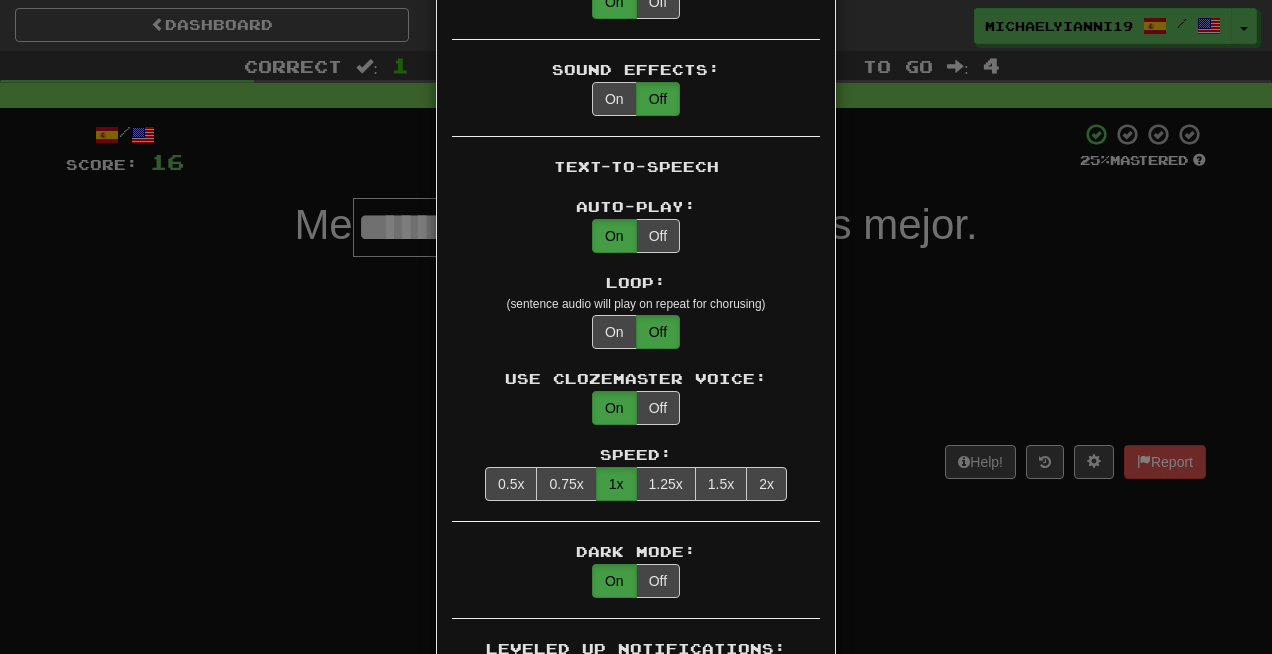 click on "× Game Settings Translations: Visible Show  After Answering Hidden Sentence Text Initially Hidden: (see just the translation, then click a button to see the sentence text) On Off Hints: (appear above the missing word when available) On Off Spelling Hints: (lets you know if your answer is incorrect by up to 2 letters) On Off Typing Color Hint: (see if you're entering the correct answer as you type) On Off Text Box Size: (text box size can change to match the missing word) Changes Always the Same Enter Submits Empty: (pressing Enter when the input is empty will submit a blank answer) On Off Clear After Answering: (keypress clears the text input after answering so you can practice re-typing the answer) On Off Image Toggle: (toggle button, if sentence image available) After Answering Before and After Off Image Background: (use sentence image as background, if available) On Off Pronunciation: (shown after answering when available) On Off Sound Effects: On Off Text-to-Speech Auto-Play: On Off Loop: On Off On Off 1" at bounding box center (636, 327) 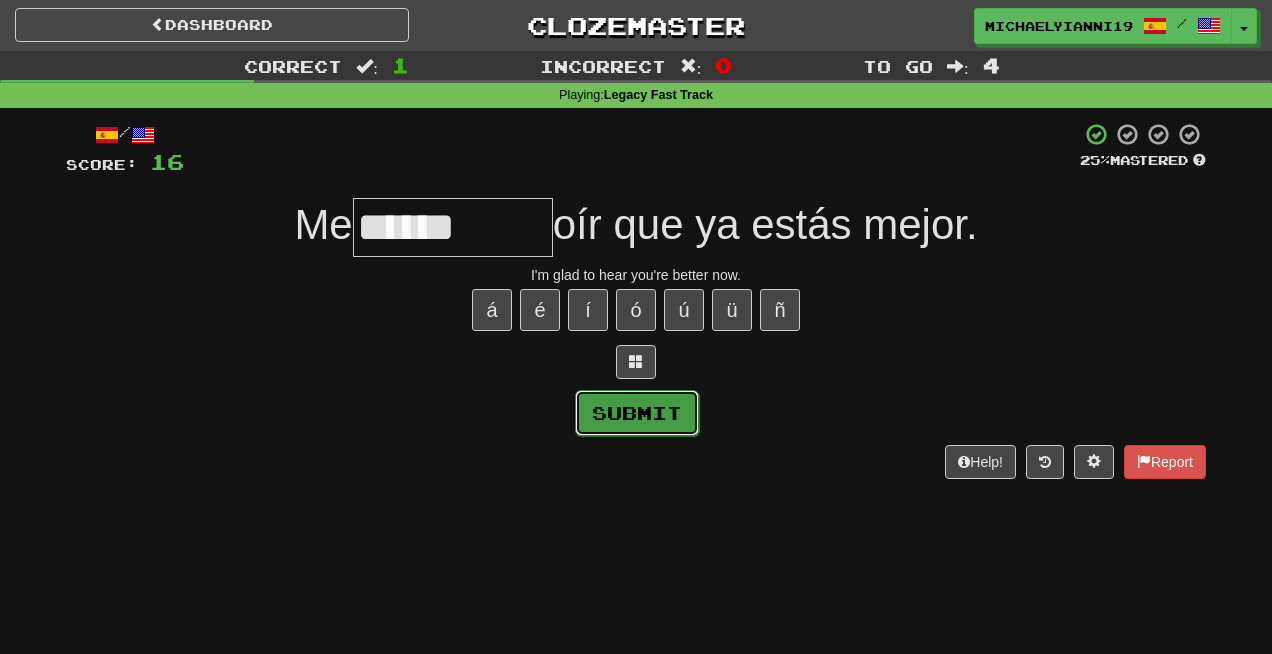 click on "Submit" at bounding box center (637, 413) 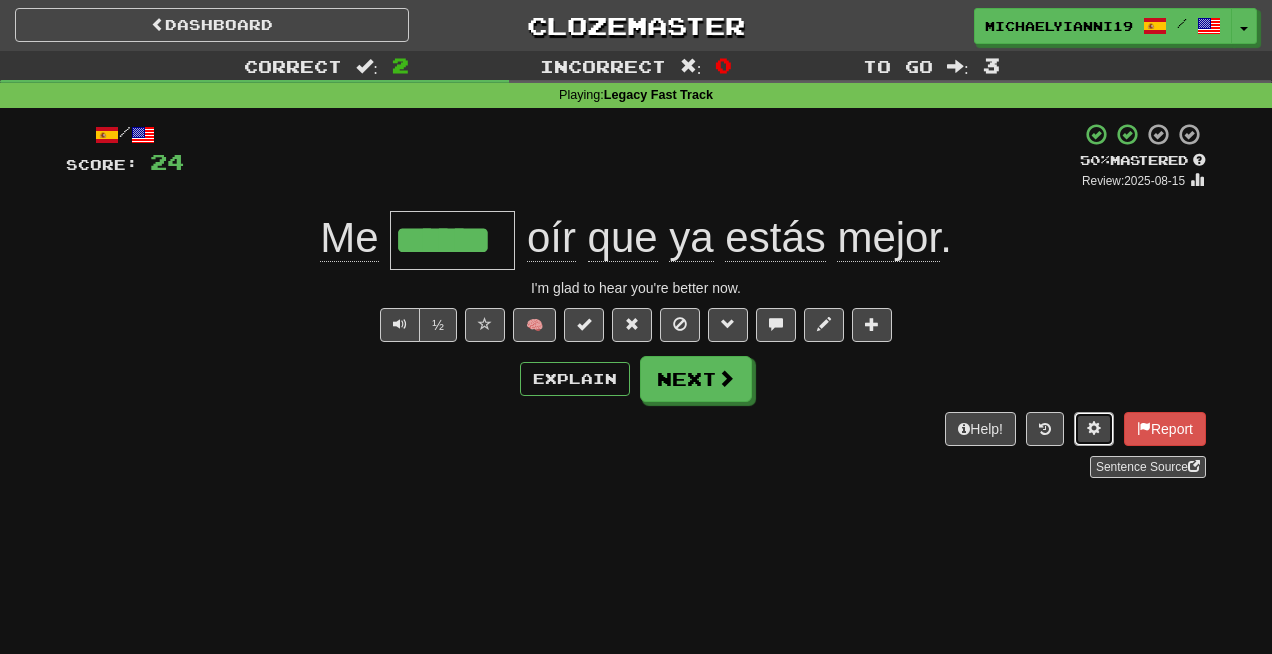 click at bounding box center (1094, 428) 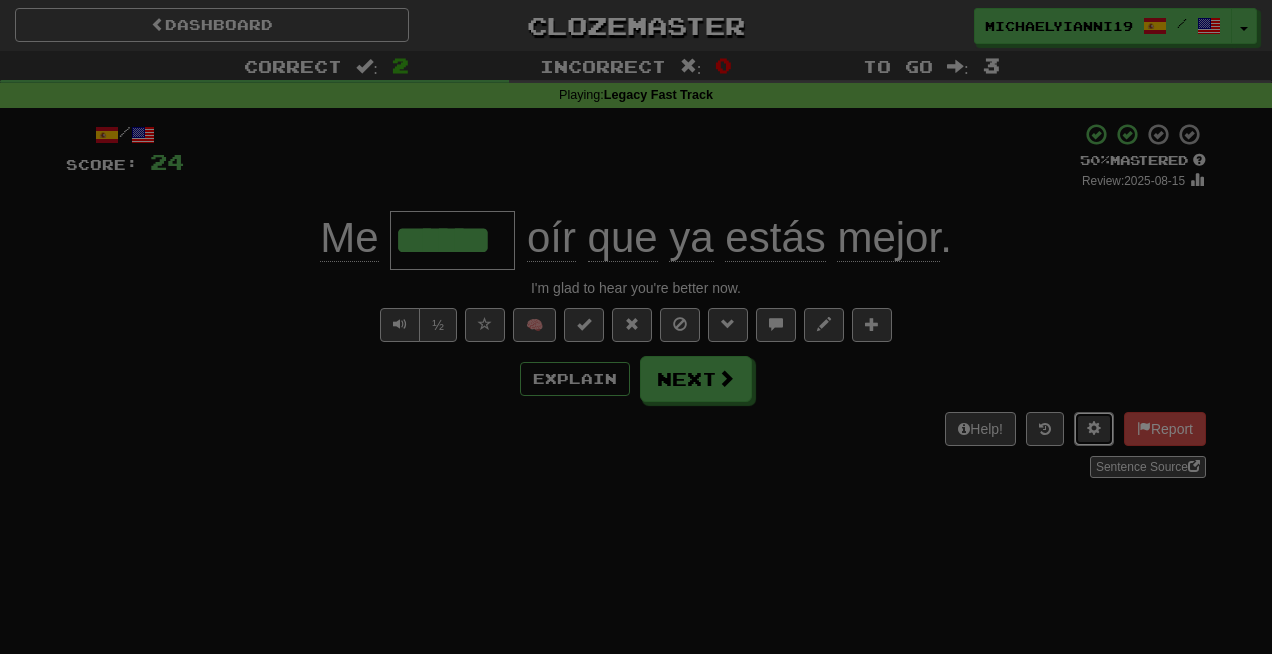 scroll, scrollTop: 0, scrollLeft: 0, axis: both 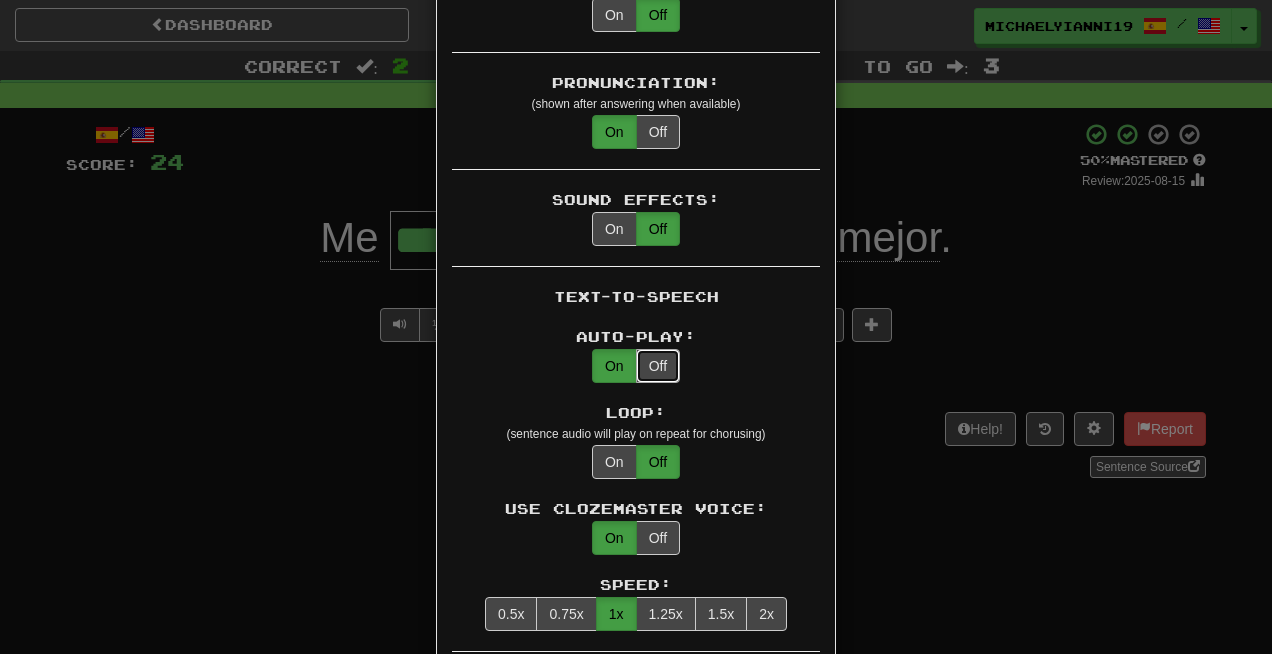 click on "Off" at bounding box center (658, 366) 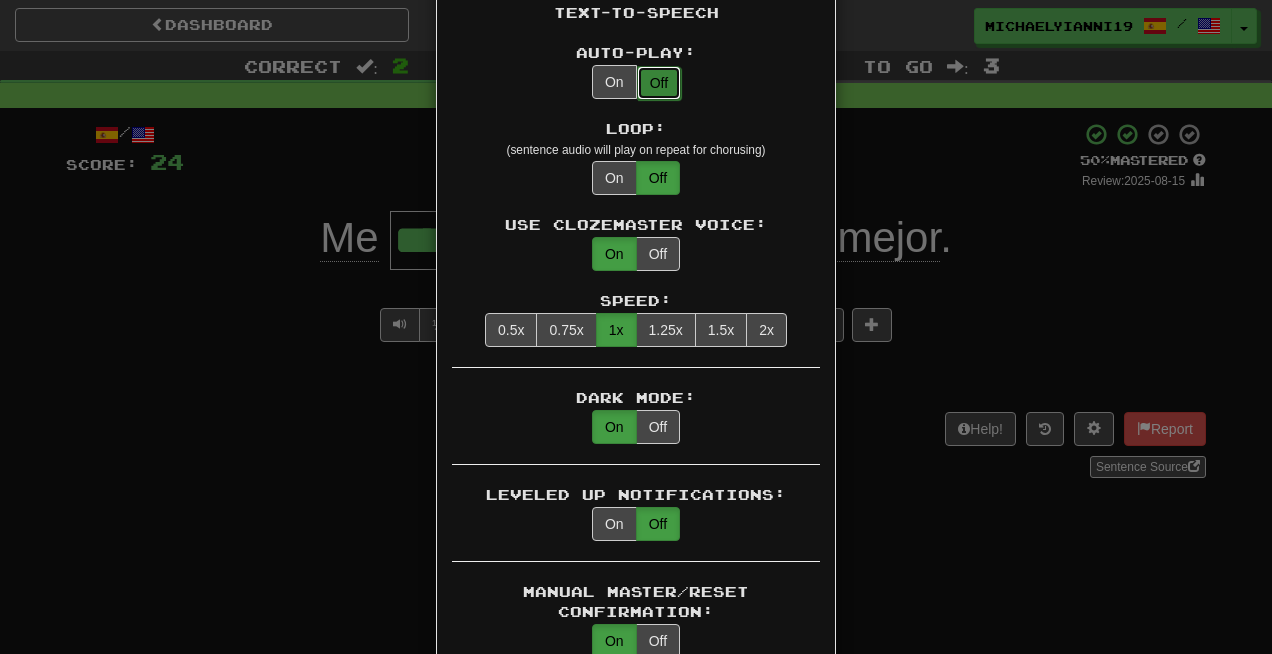 scroll, scrollTop: 1655, scrollLeft: 0, axis: vertical 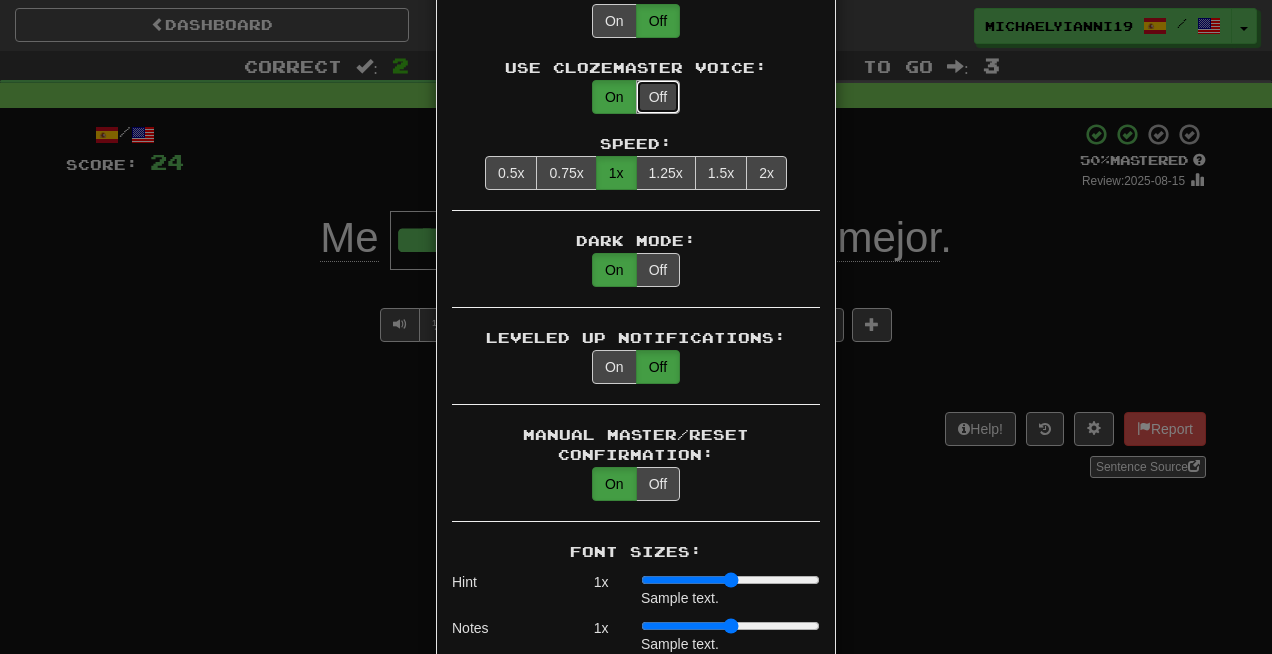 click on "Off" at bounding box center [658, 97] 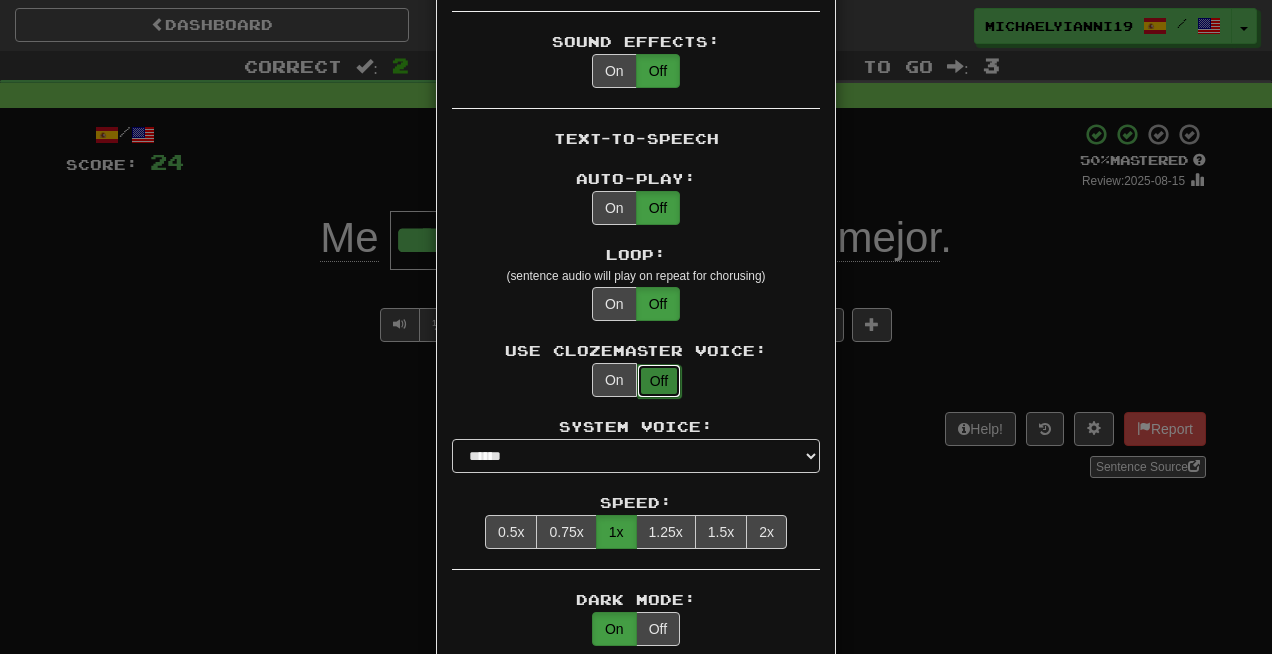 scroll, scrollTop: 1369, scrollLeft: 0, axis: vertical 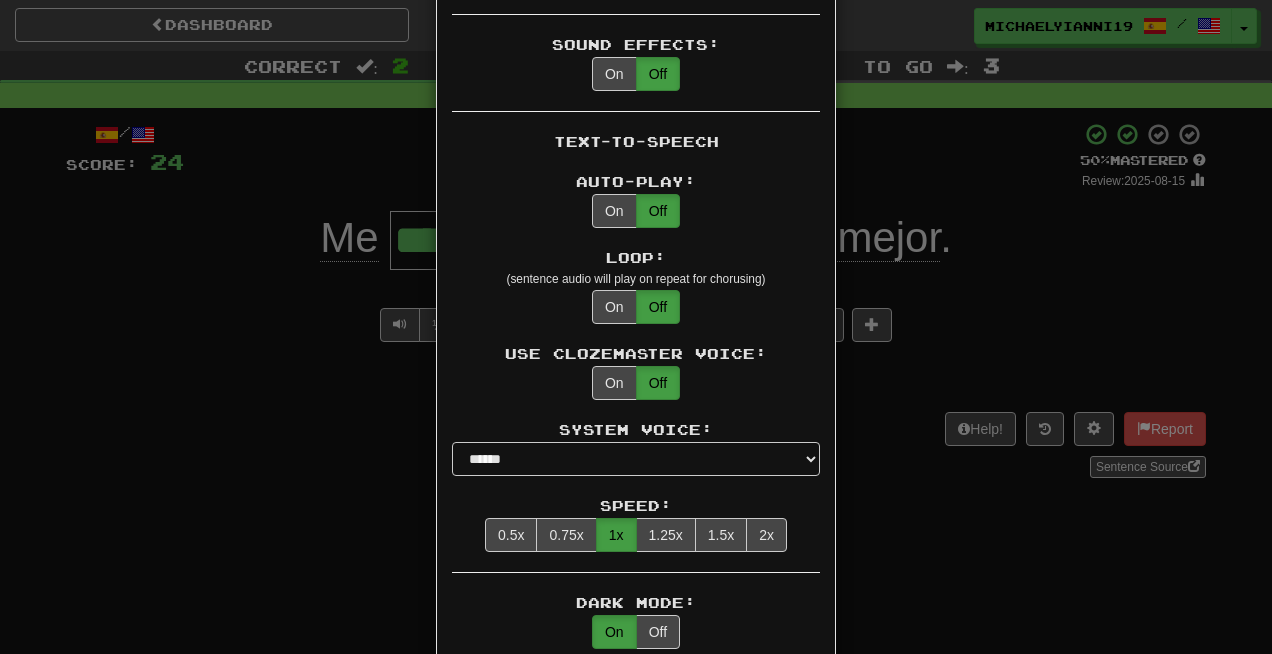 click on "× Game Settings Translations: Visible Show  After Answering Hidden Sentence Text Initially Hidden: (see just the translation, then click a button to see the sentence text) On Off Hints: (appear above the missing word when available) On Off Spelling Hints: (lets you know if your answer is incorrect by up to 2 letters) On Off Typing Color Hint: (see if you're entering the correct answer as you type) On Off Text Box Size: (text box size can change to match the missing word) Changes Always the Same Enter Submits Empty: (pressing Enter when the input is empty will submit a blank answer) On Off Clear After Answering: (keypress clears the text input after answering so you can practice re-typing the answer) On Off Image Toggle: (toggle button, if sentence image available) After Answering Before and After Off Image Background: (use sentence image as background, if available) On Off Pronunciation: (shown after answering when available) On Off Sound Effects: On Off Text-to-Speech Auto-Play: On Off Loop: On Off On Off 1" at bounding box center (636, 327) 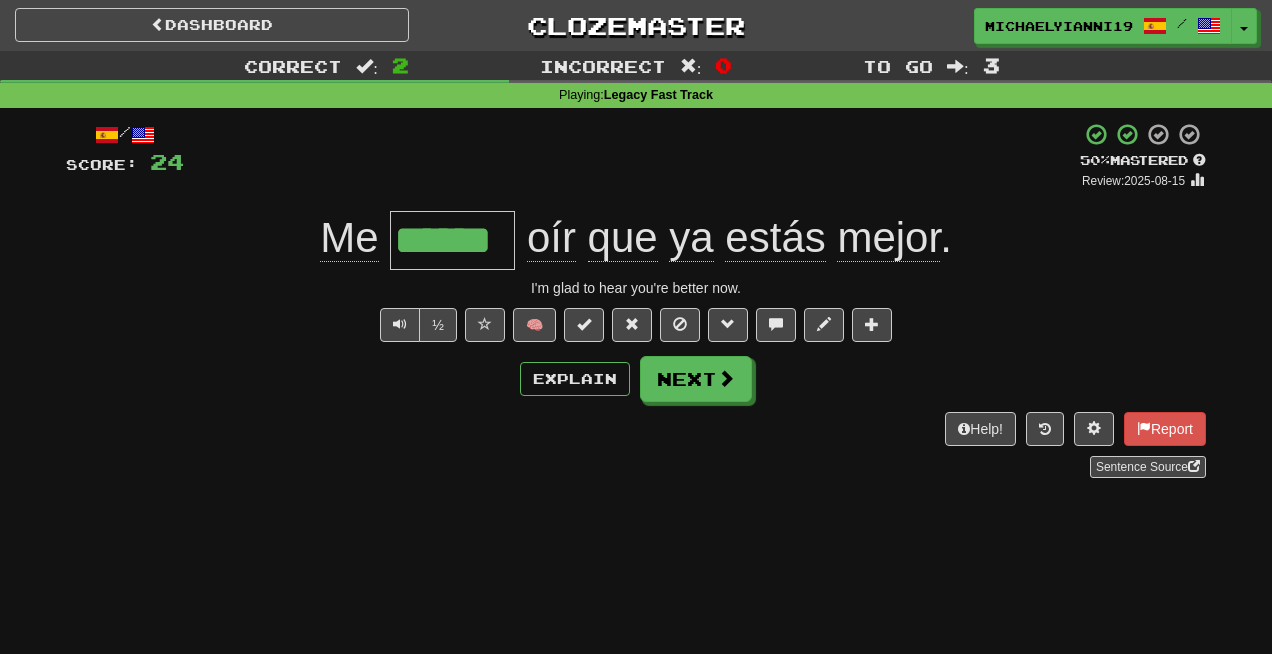 click on "/  Score:   24 + 8 50 %  Mastered Review:  2025-08-15 Me   ******   oír   que   ya   estás   mejor . I'm glad to hear you're better now. ½ 🧠 Explain Next  Help!  Report Sentence Source" at bounding box center [636, 300] 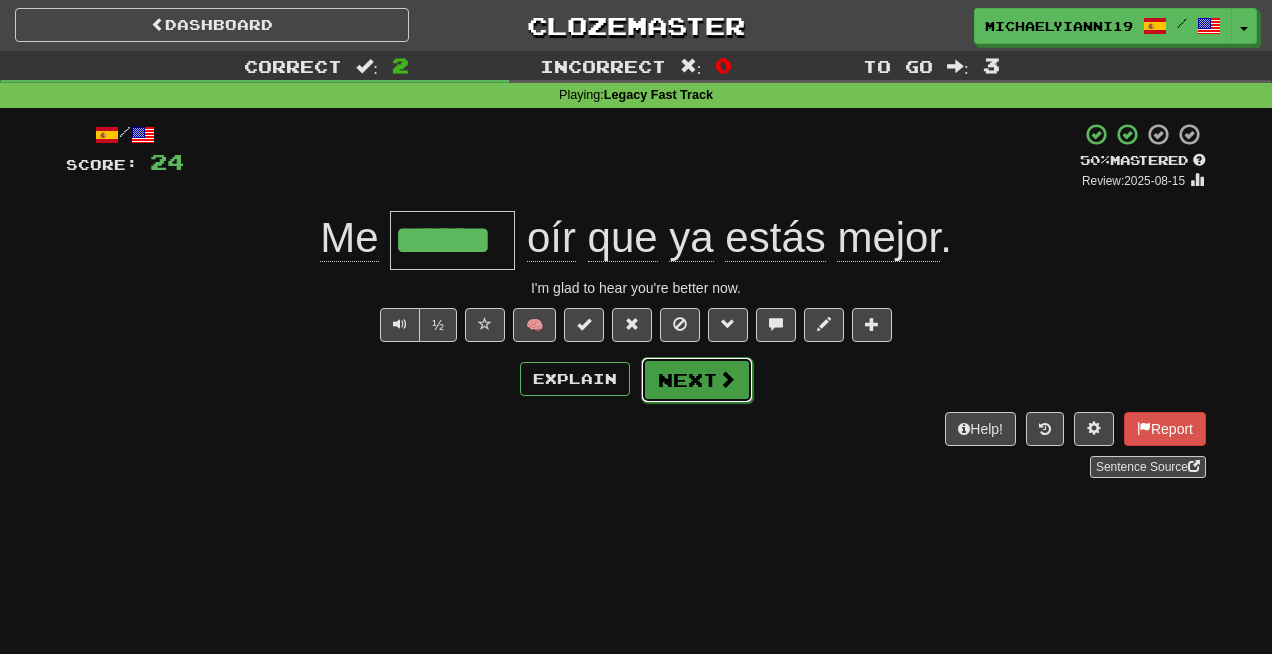 click at bounding box center (727, 379) 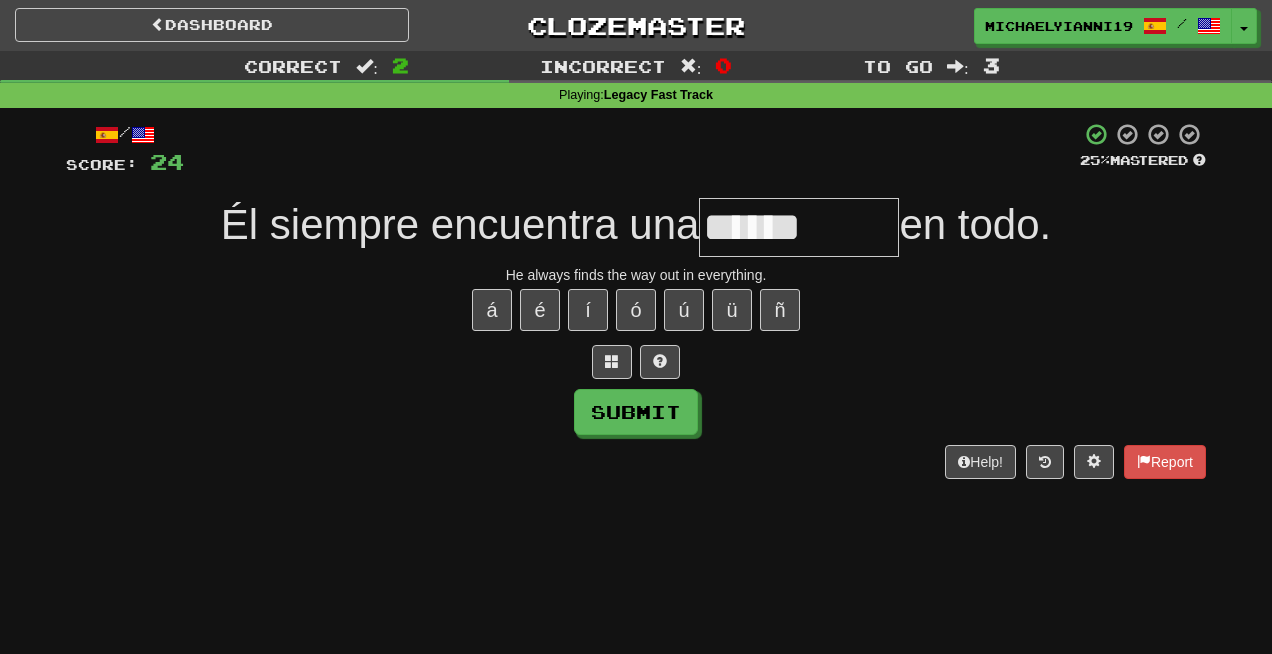 type on "******" 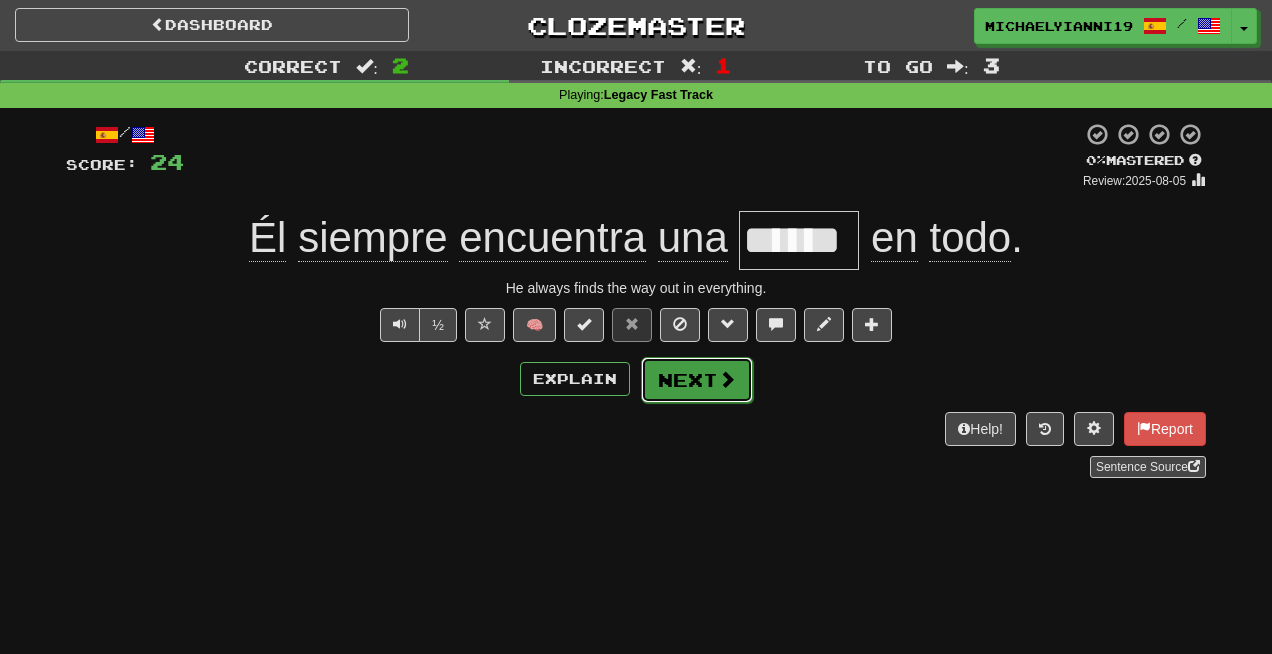 click on "Next" at bounding box center (697, 380) 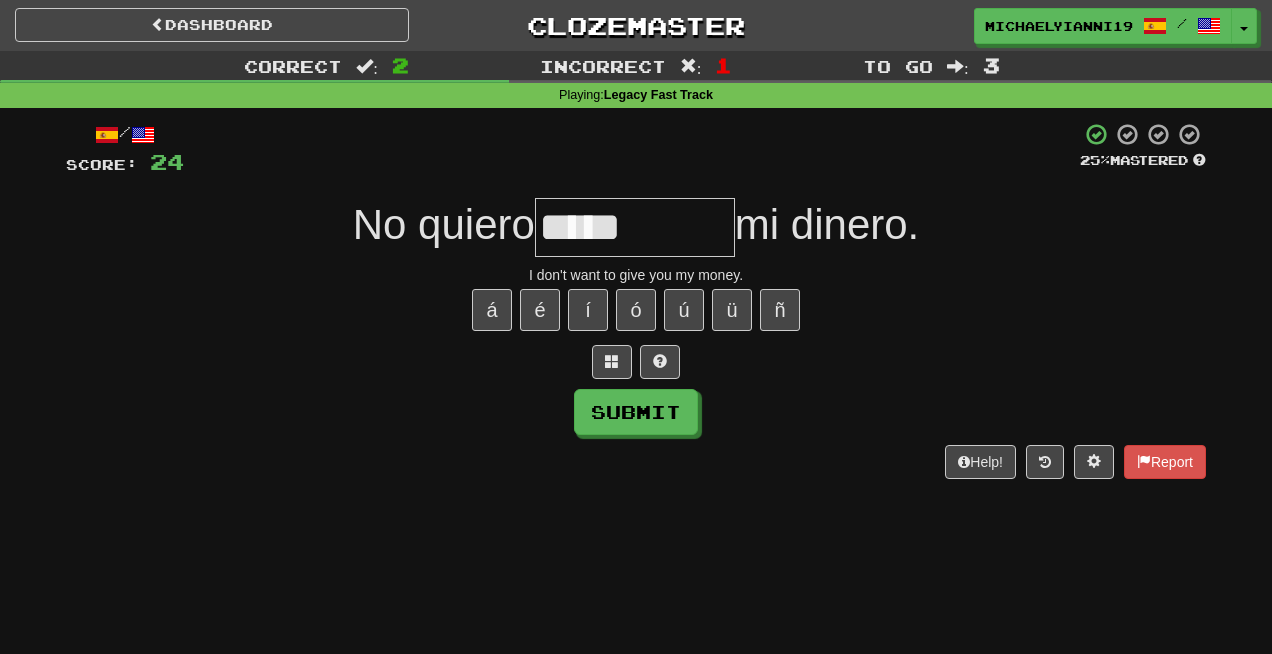 type on "*****" 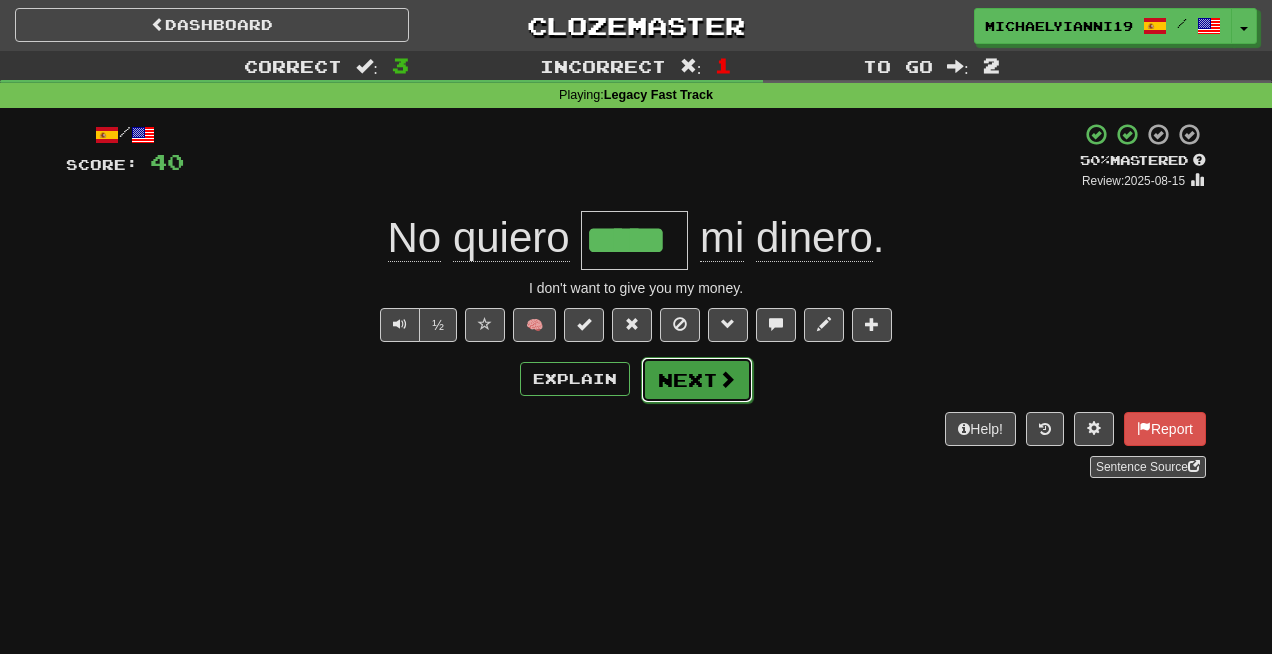 click on "Next" at bounding box center (697, 380) 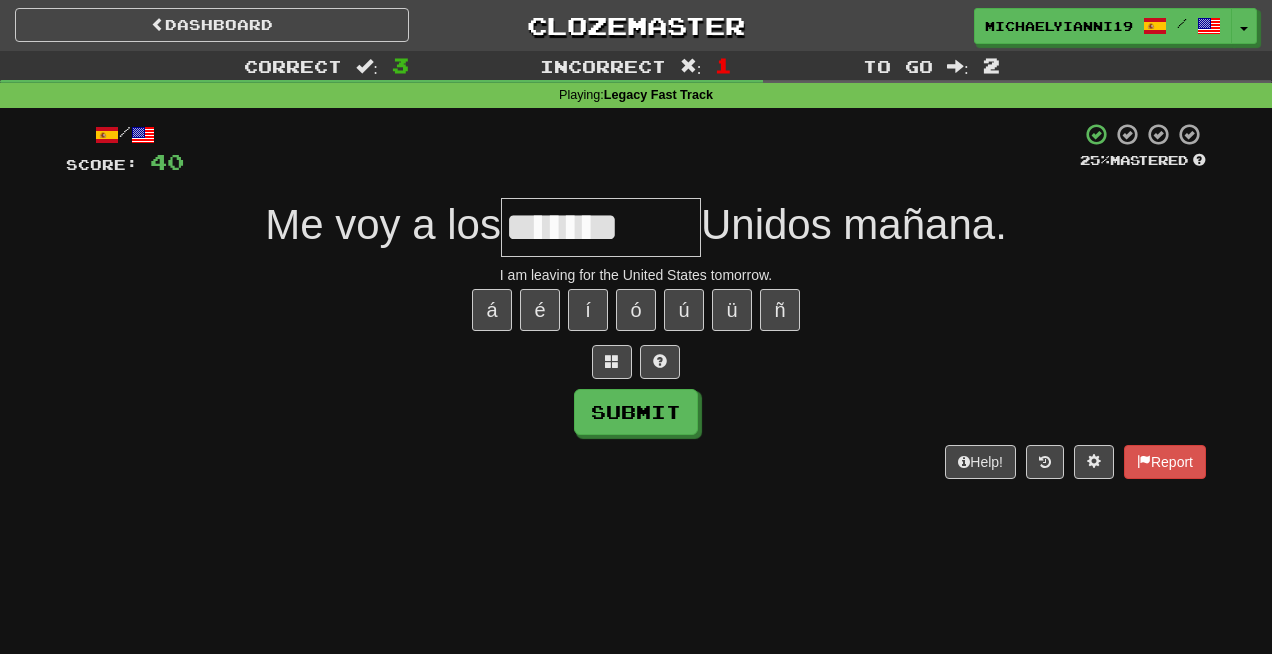 type on "*******" 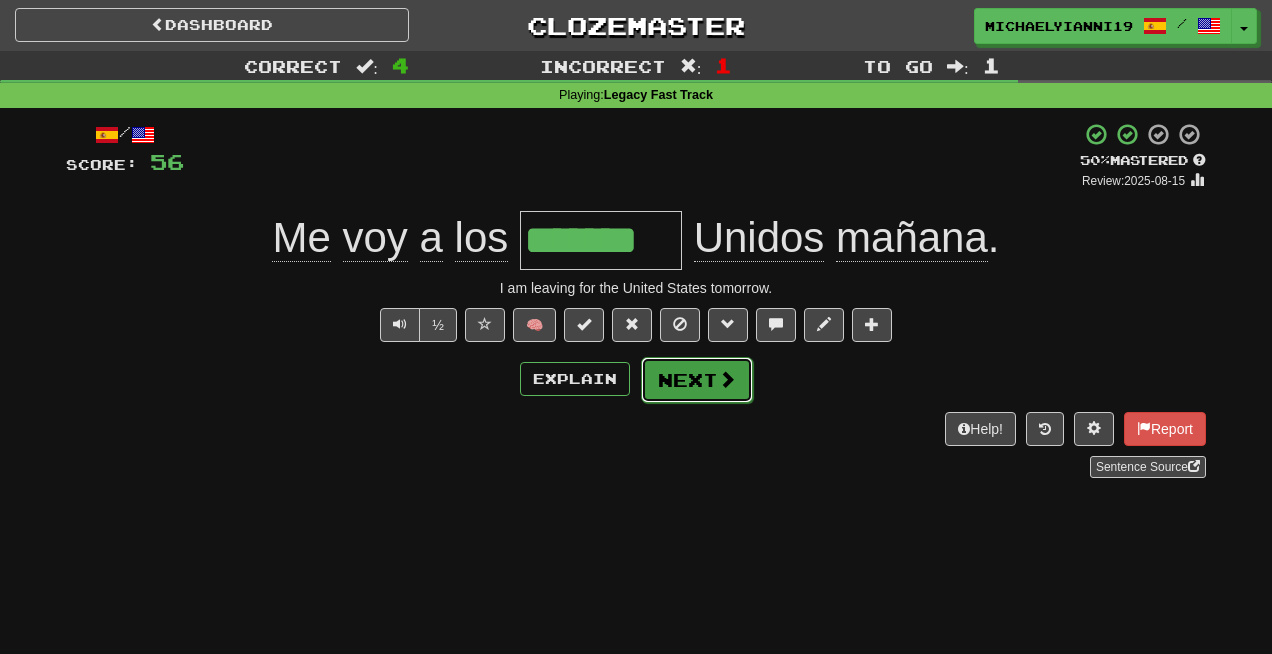 click at bounding box center (727, 379) 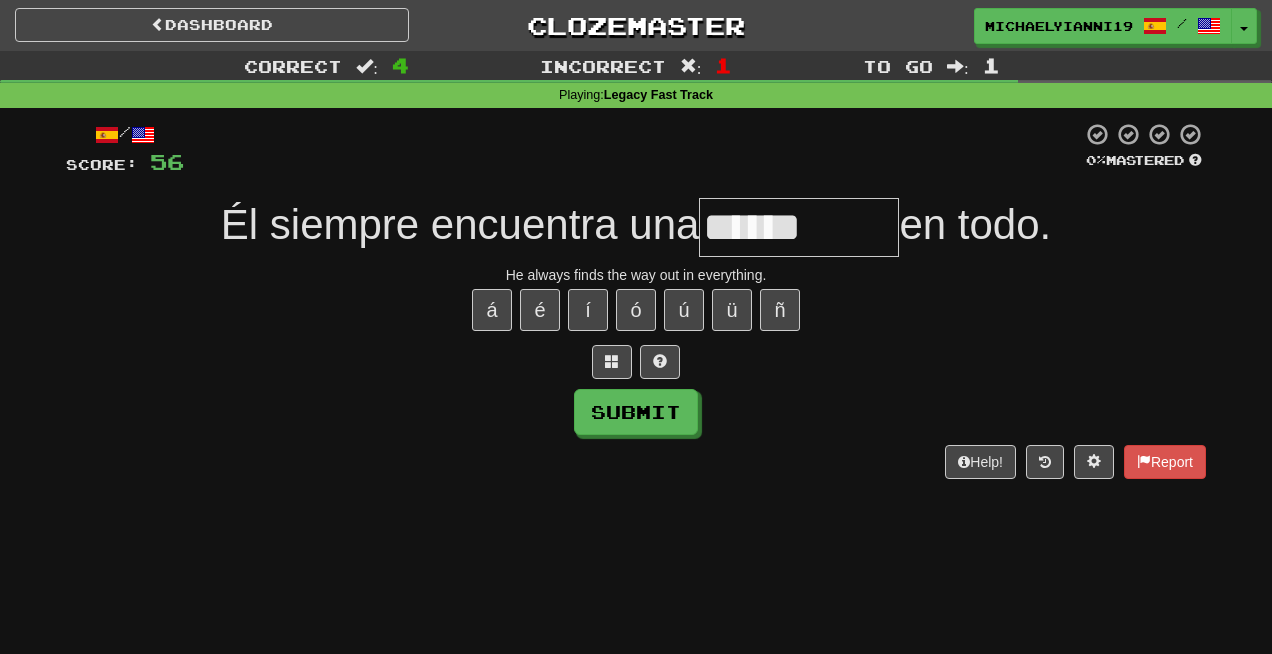 type on "******" 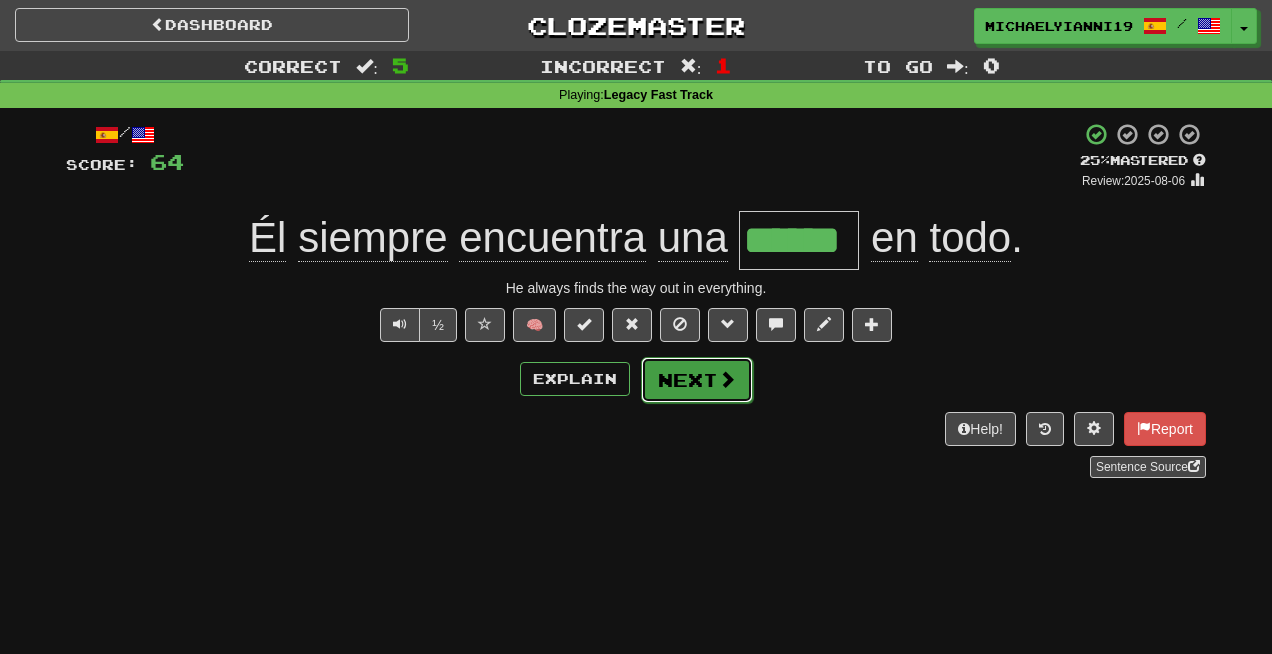 click on "Next" at bounding box center (697, 380) 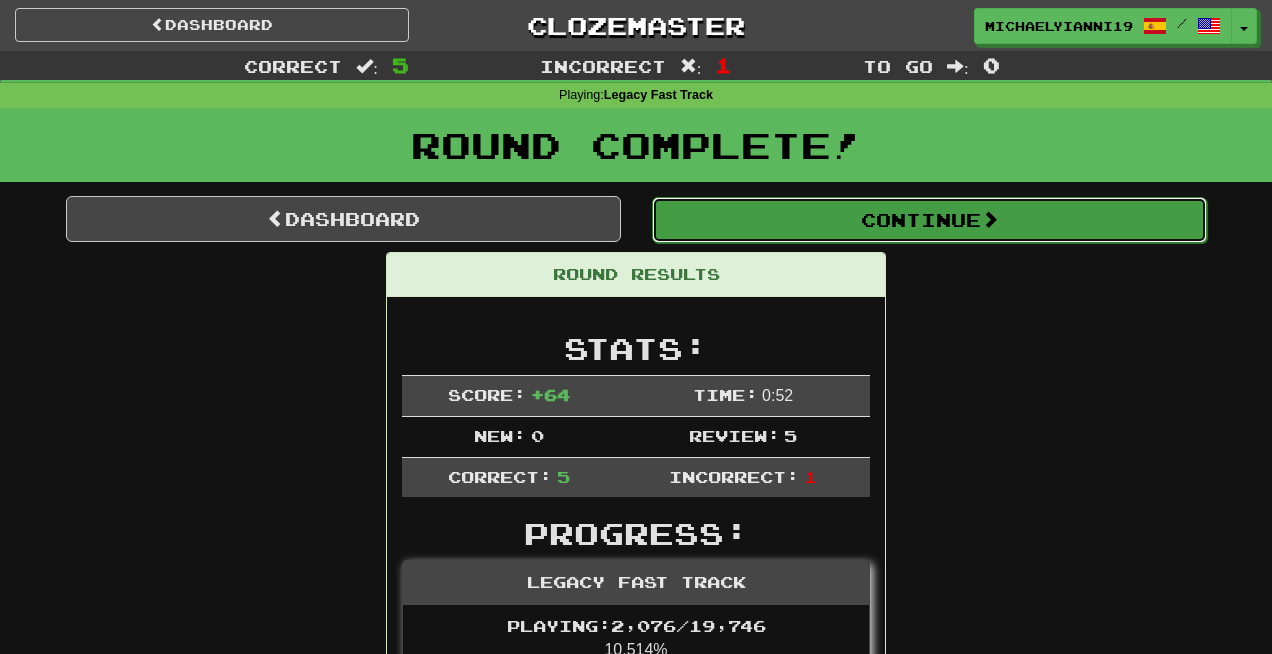 click on "Continue" at bounding box center (929, 220) 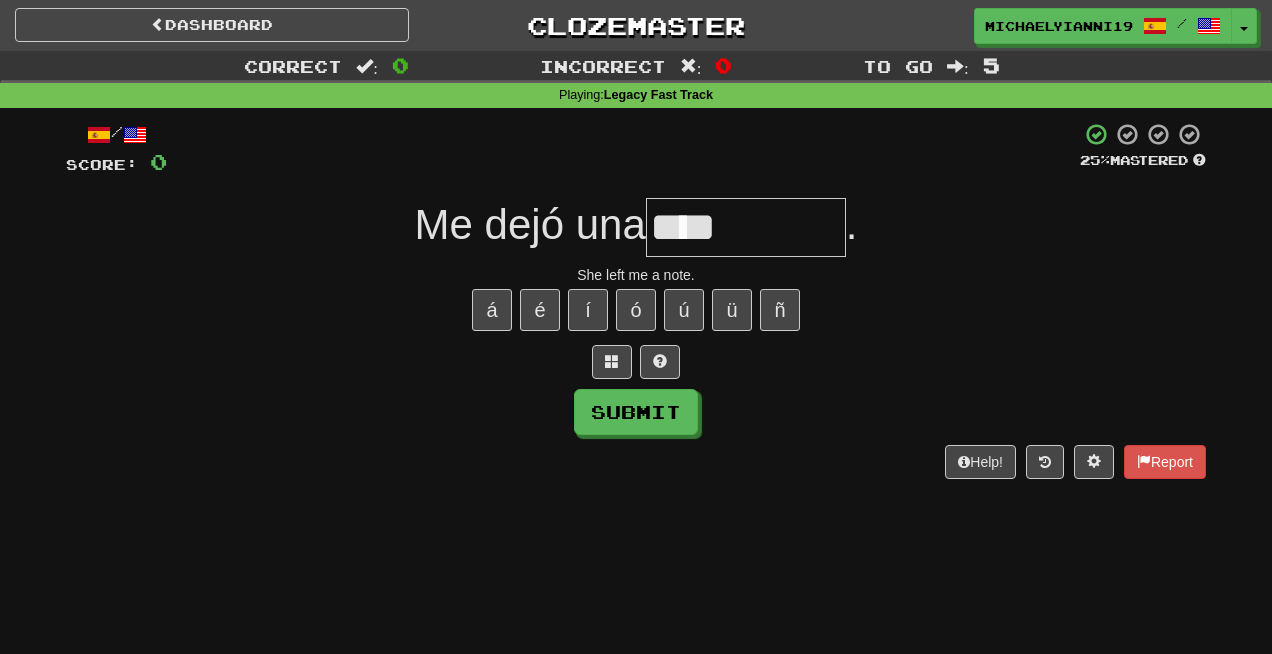 type on "****" 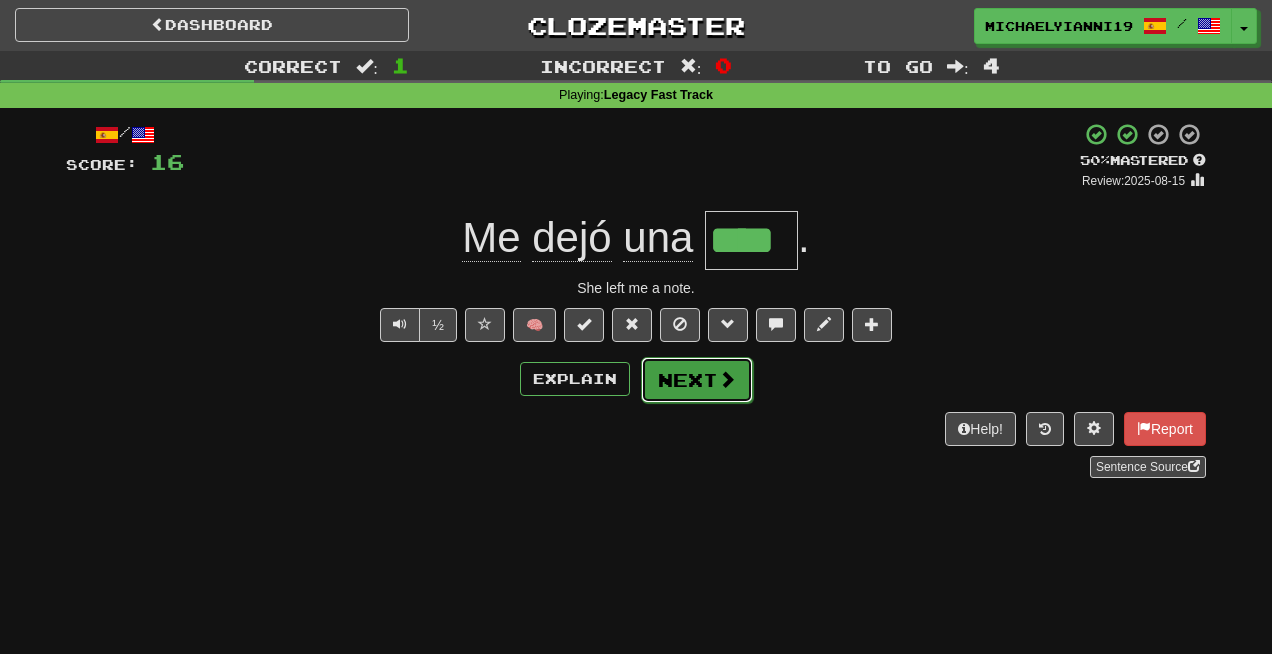 click on "Next" at bounding box center [697, 380] 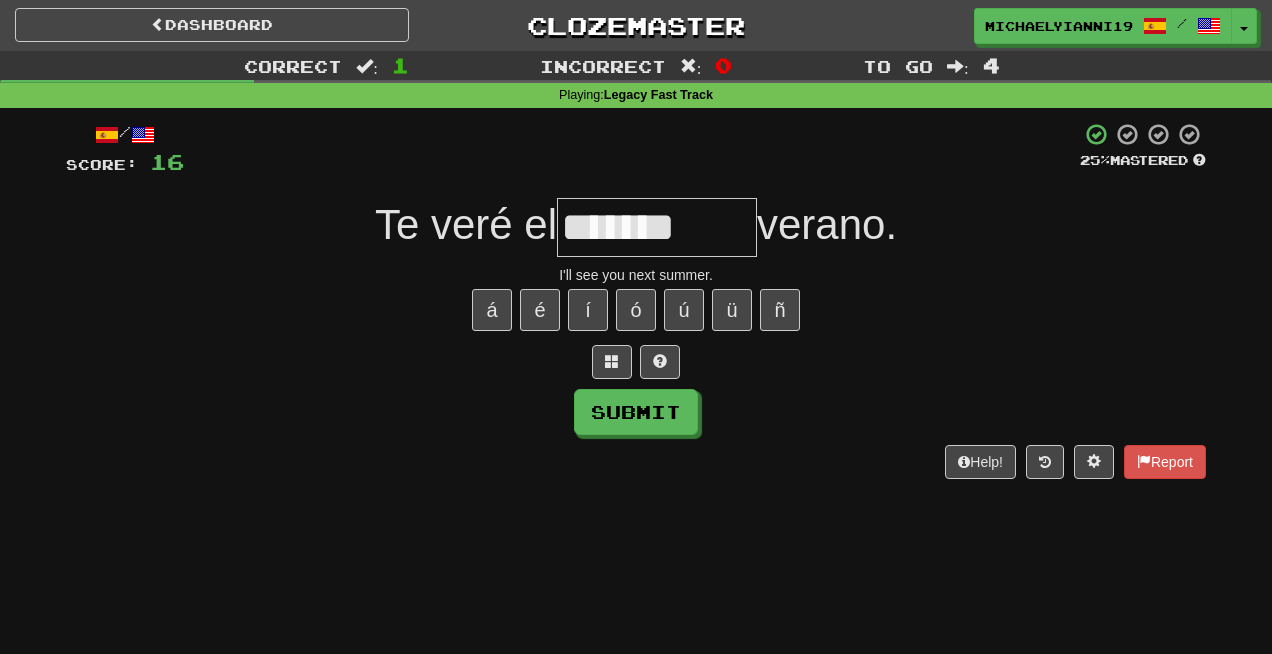 type on "*******" 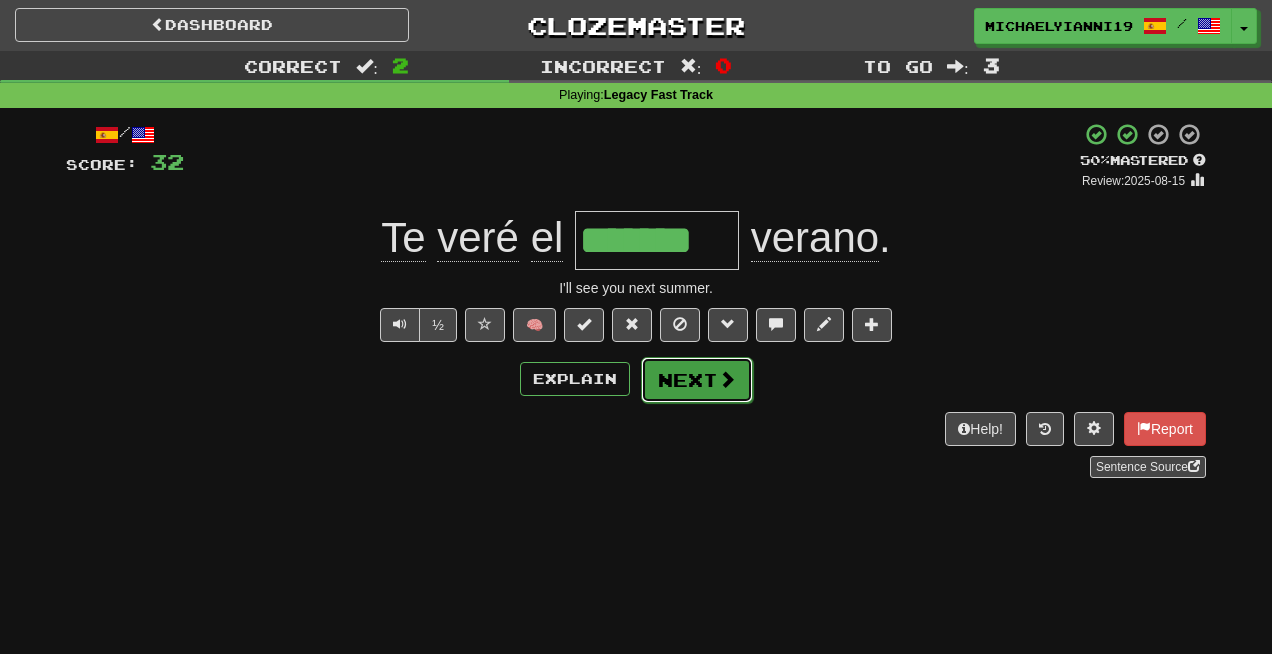 click on "Next" at bounding box center [697, 380] 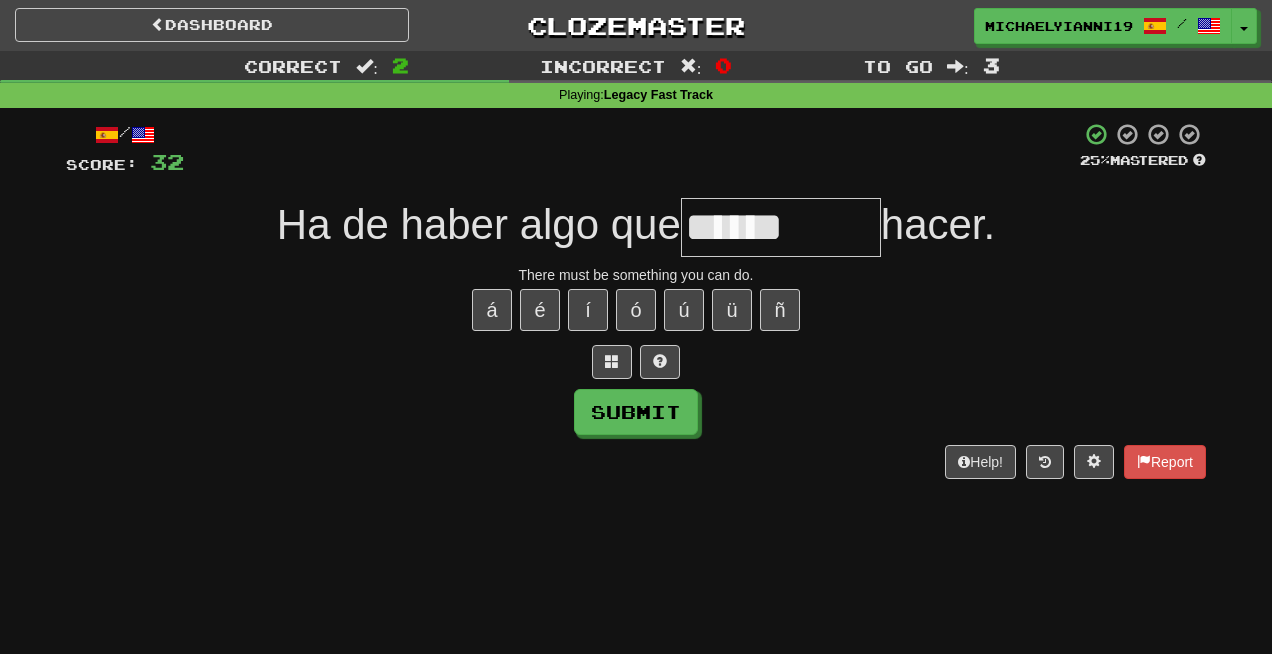 type on "******" 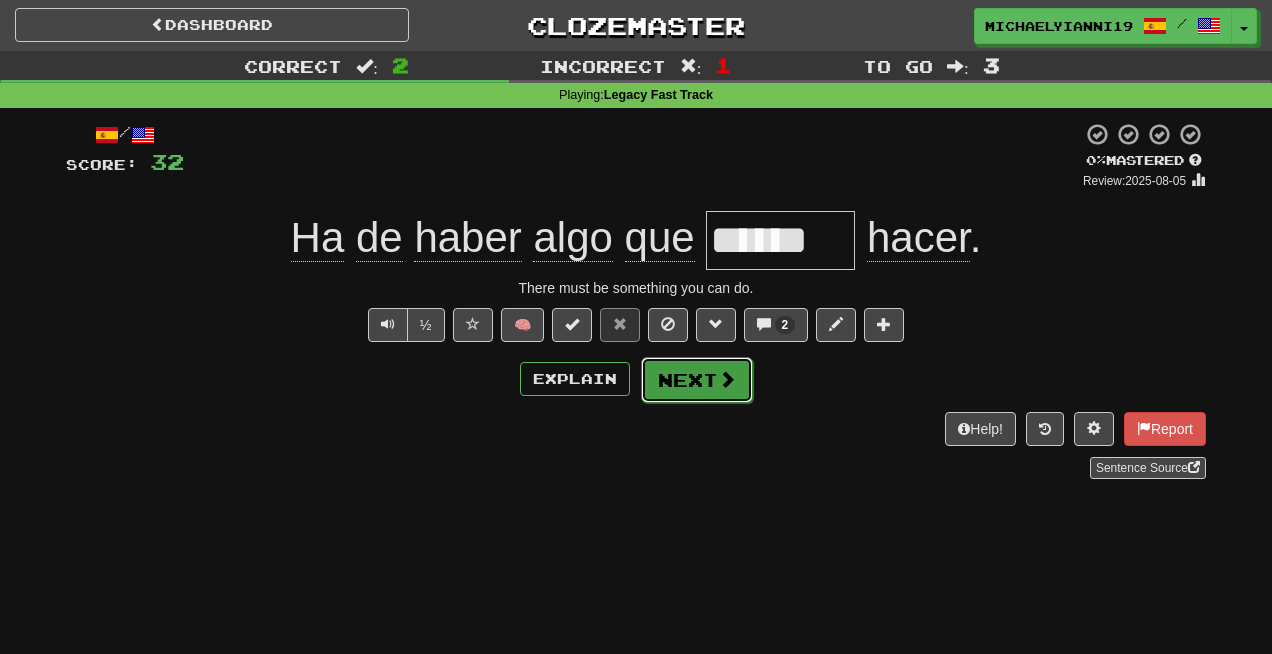 click on "Next" at bounding box center [697, 380] 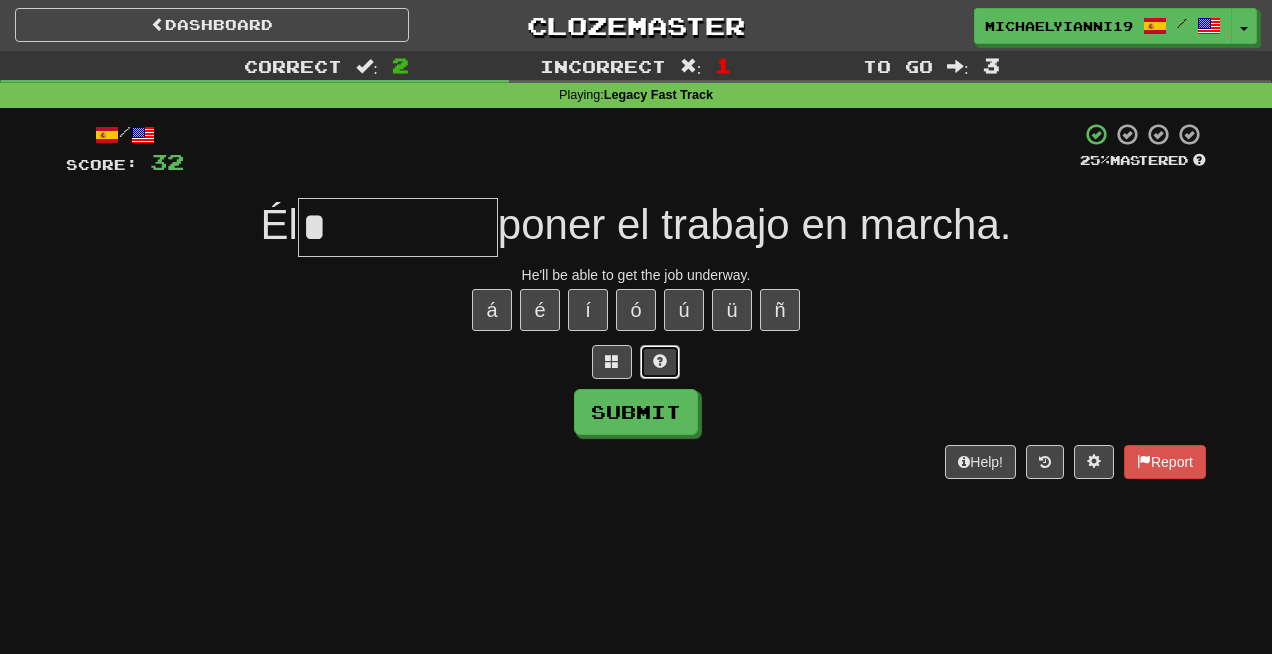 click at bounding box center [660, 362] 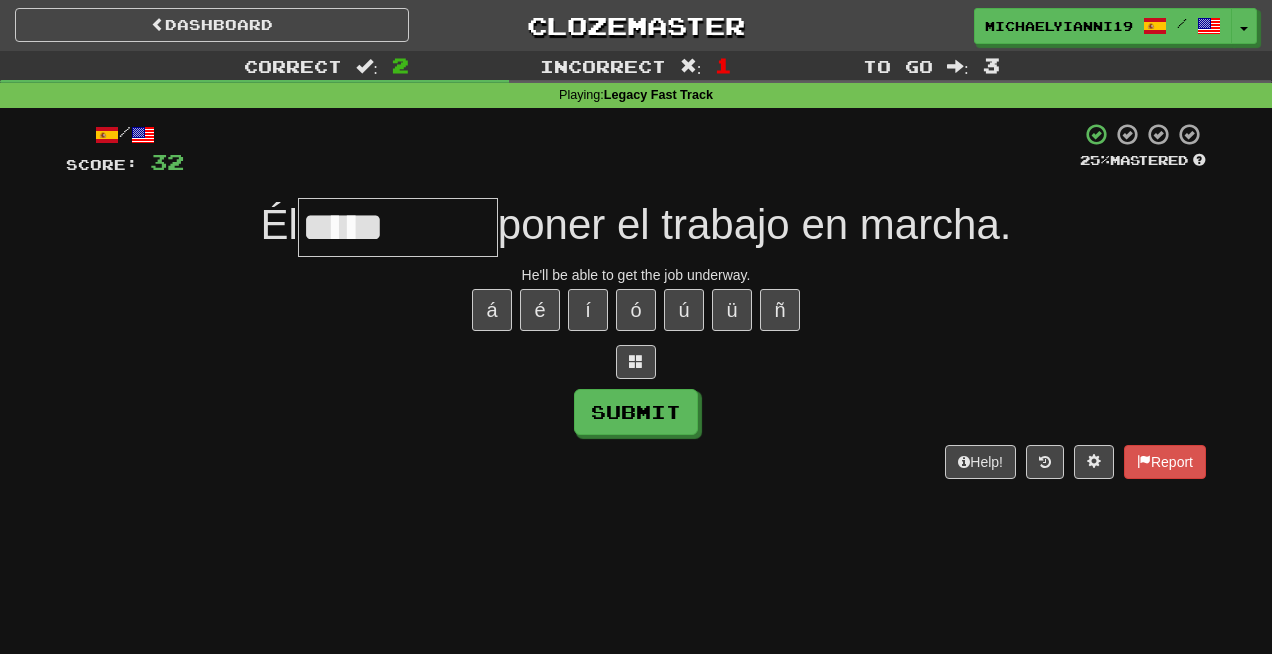 type on "*****" 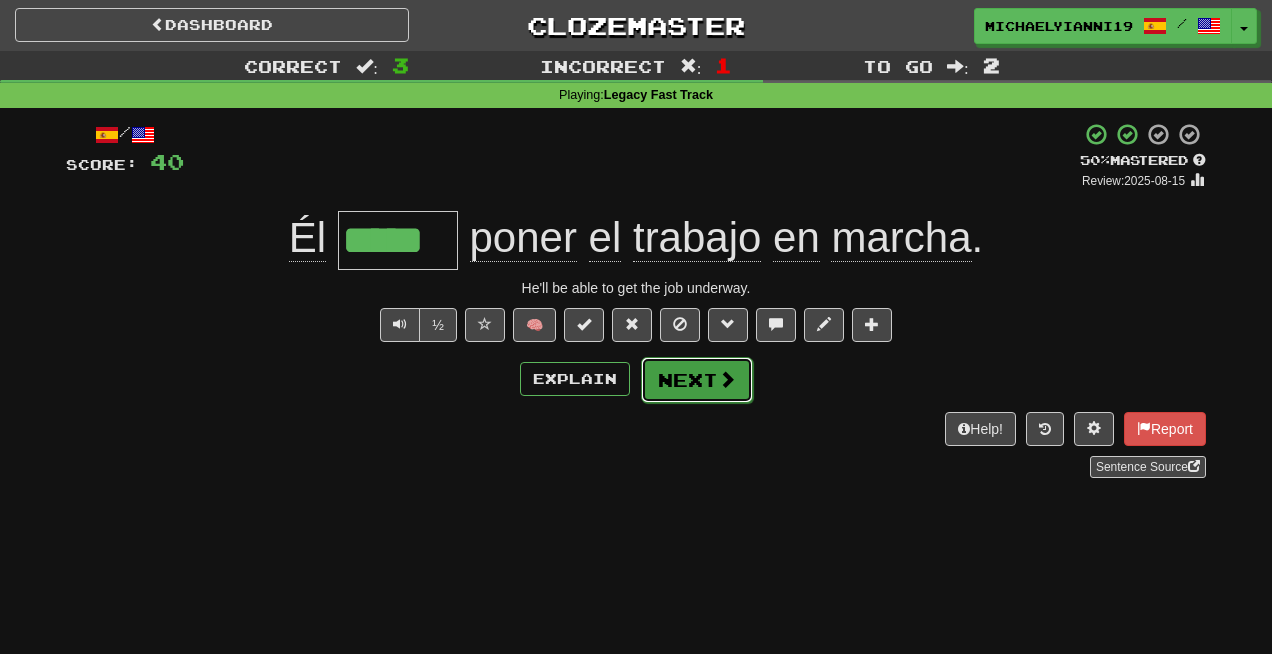 click on "Next" at bounding box center (697, 380) 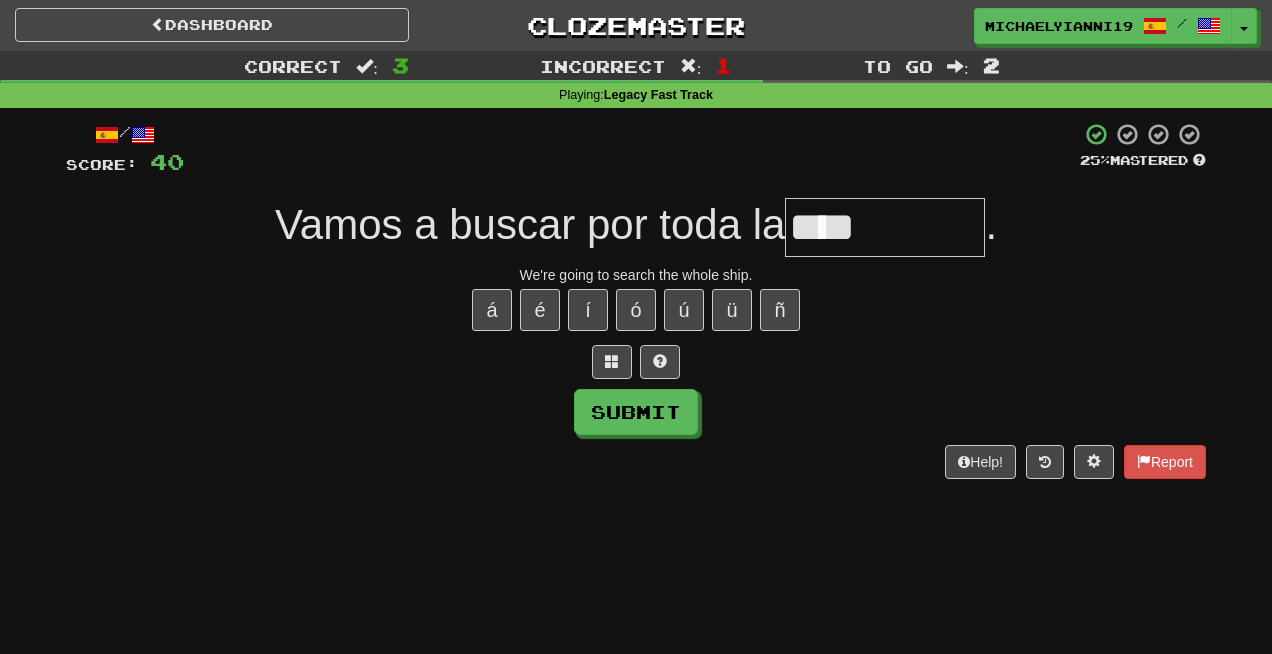 type on "****" 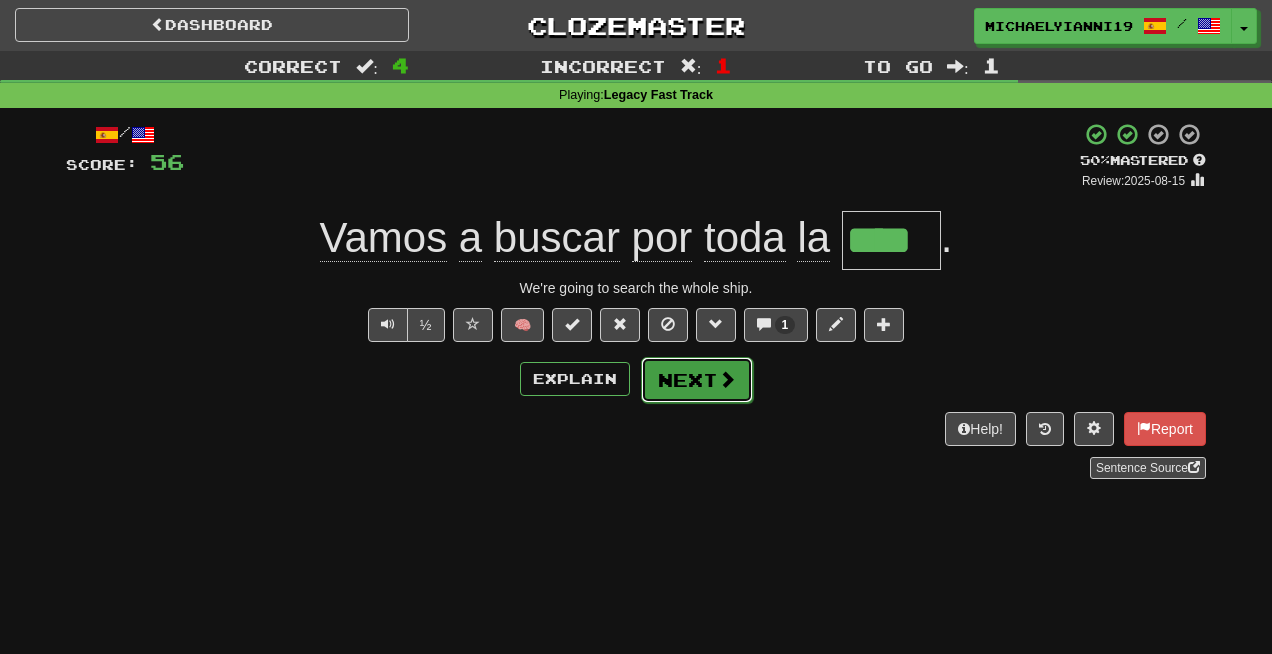 click on "Next" at bounding box center (697, 380) 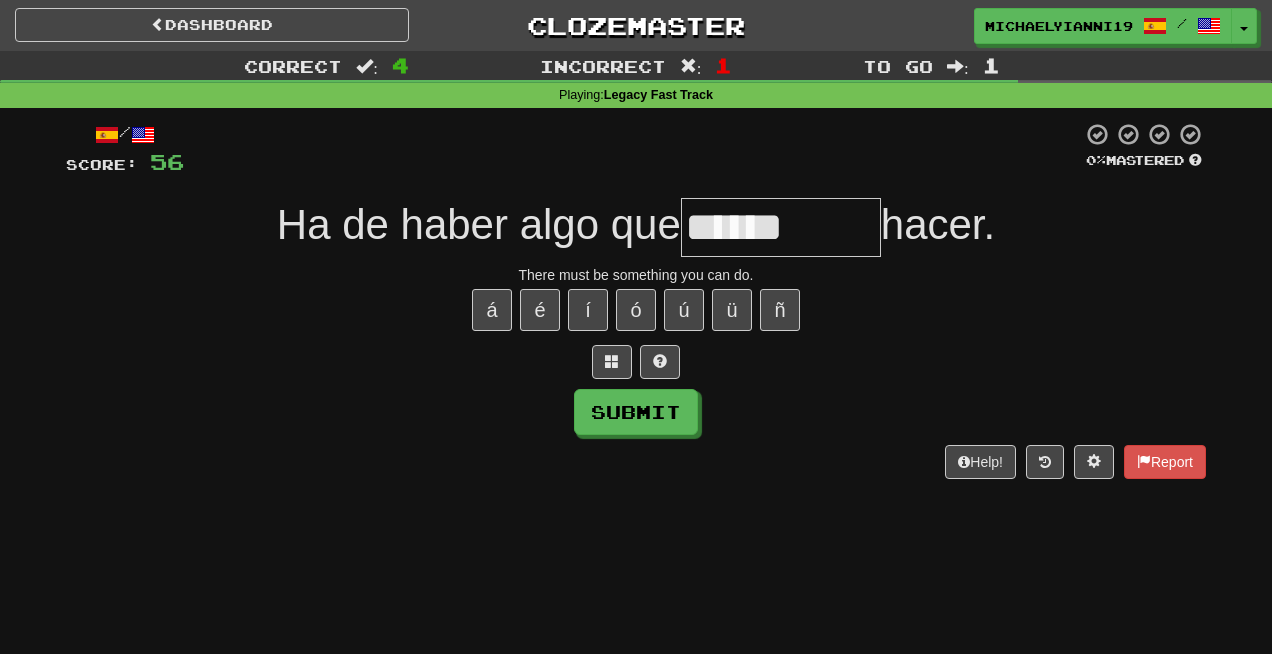 type on "******" 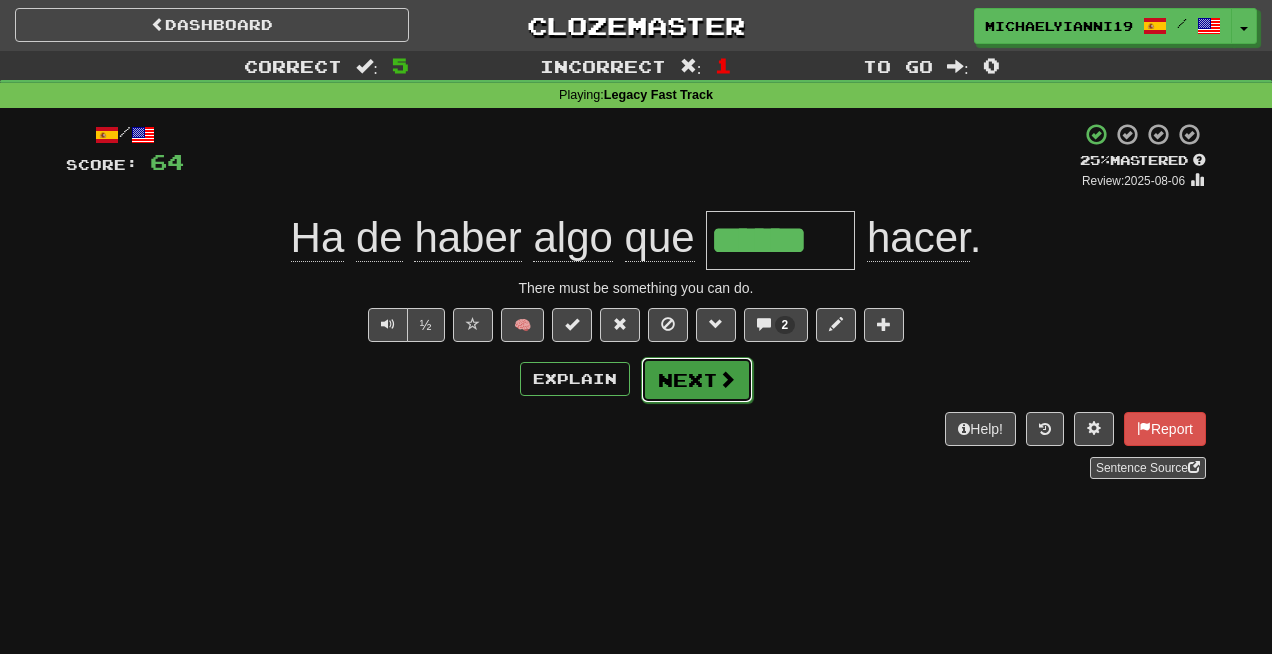 click on "Next" at bounding box center [697, 380] 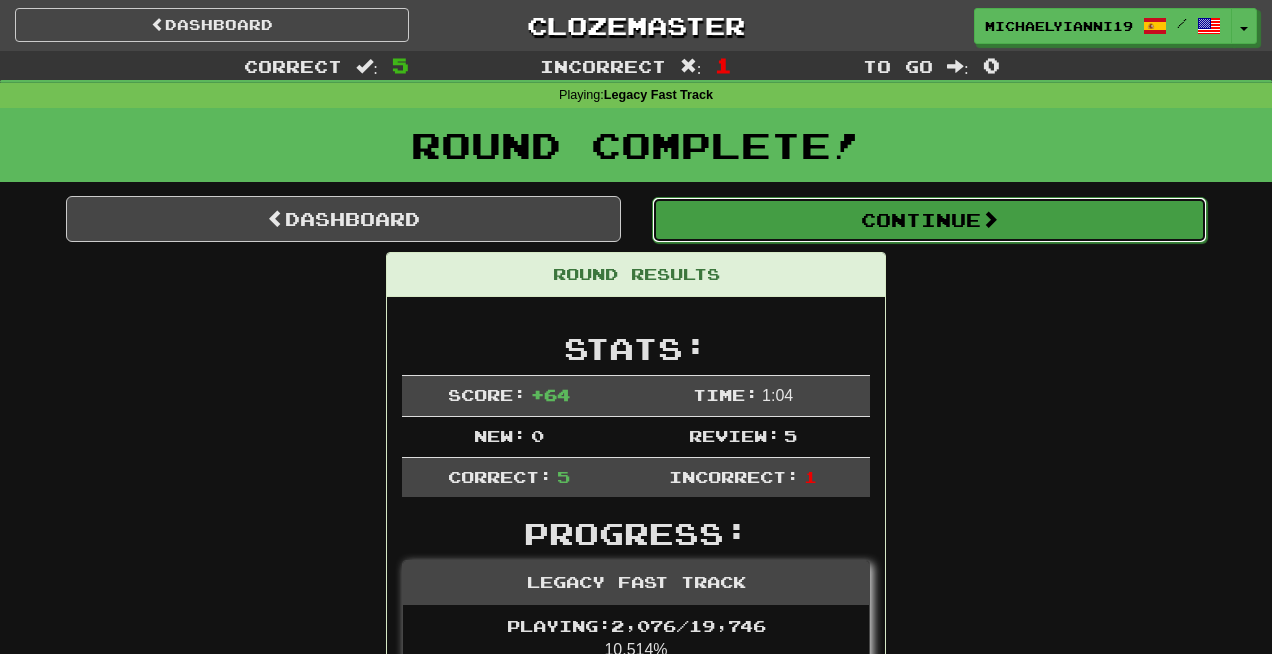 click on "Continue" at bounding box center [929, 220] 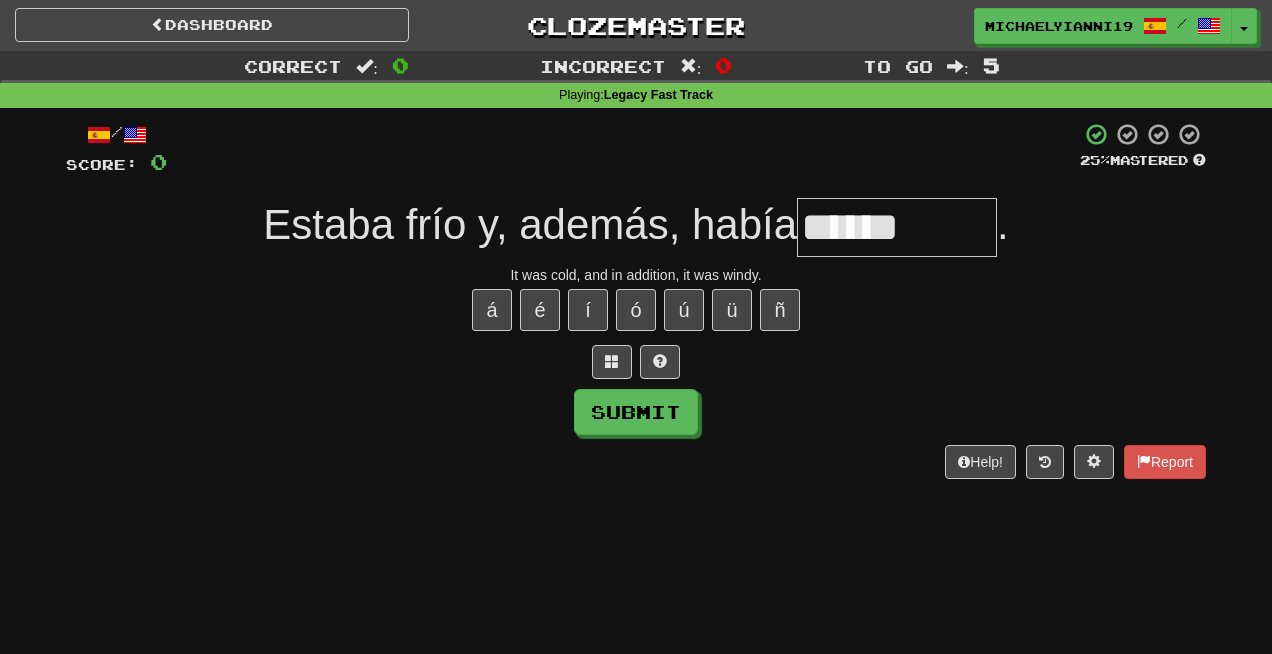 type on "******" 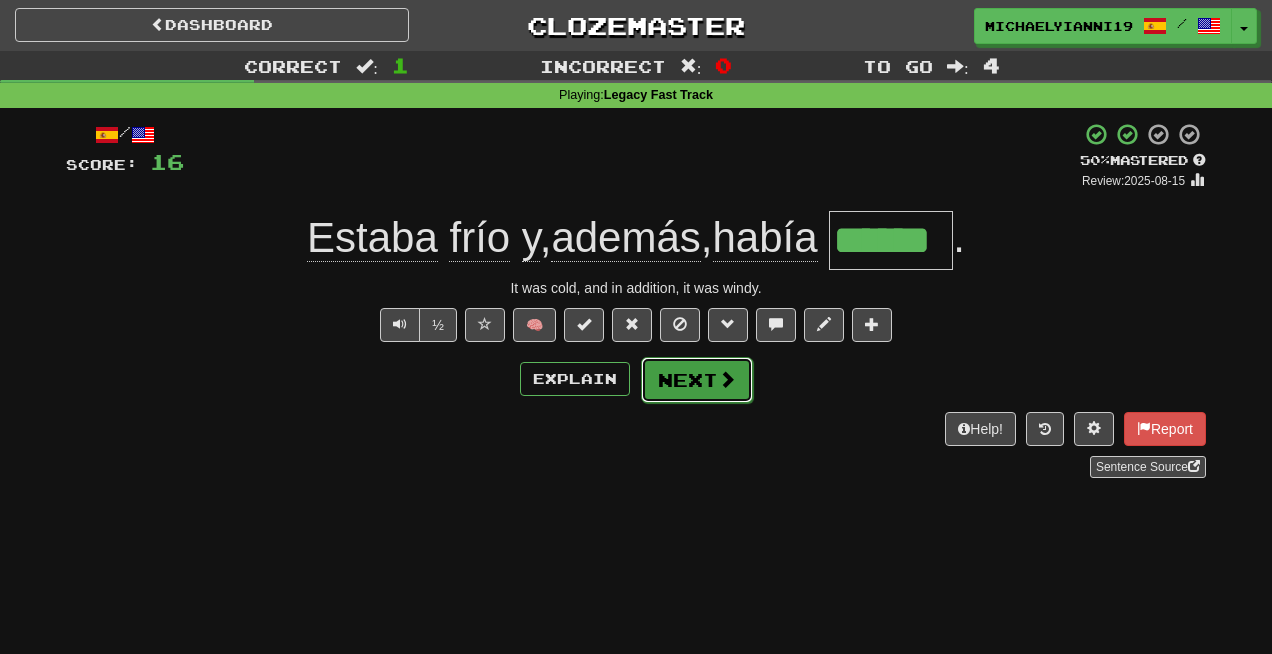 click on "Next" at bounding box center (697, 380) 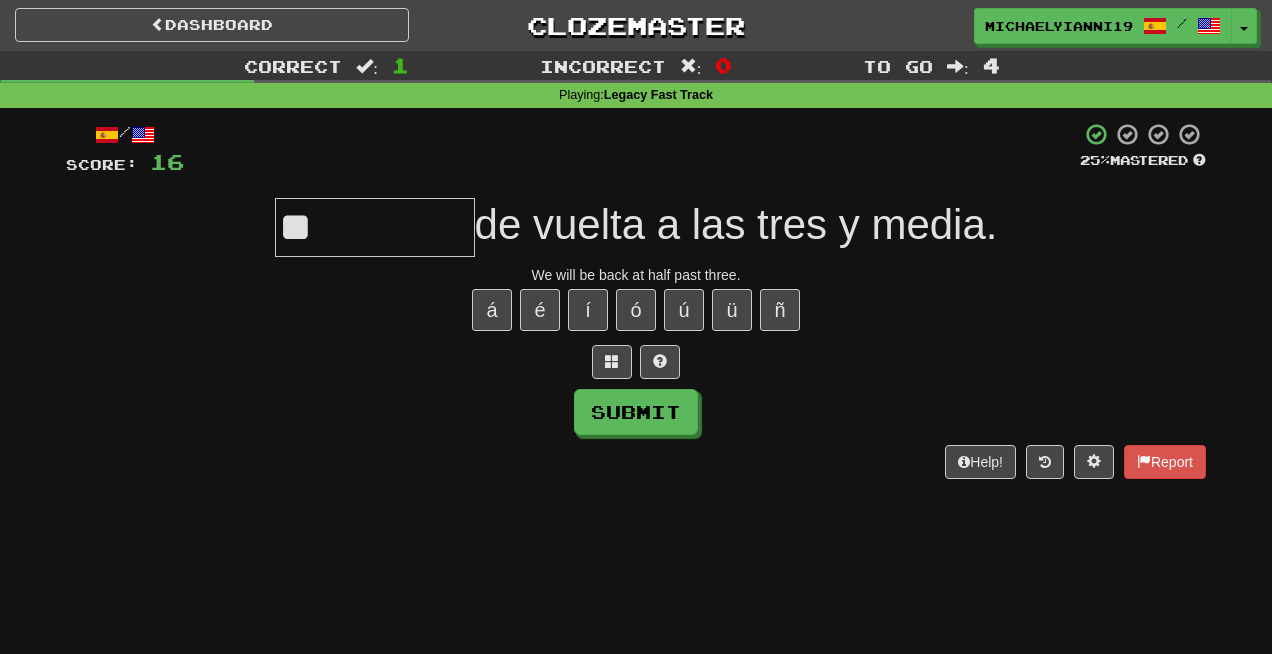 type on "*" 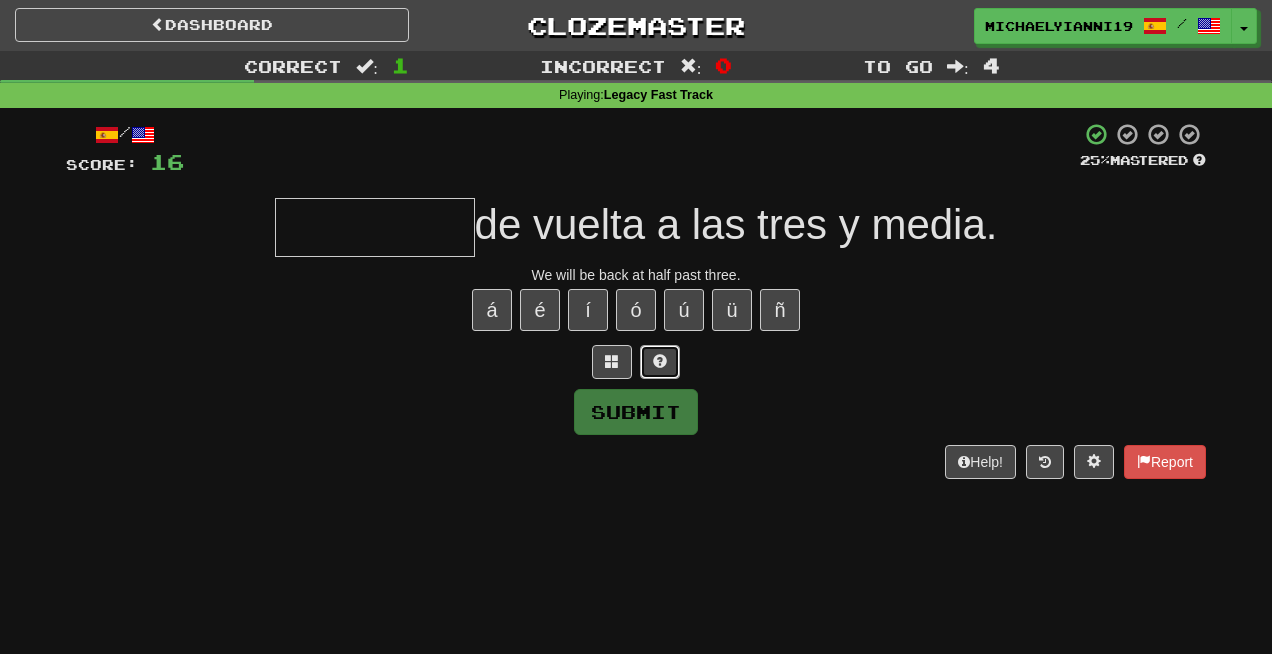 click at bounding box center [660, 361] 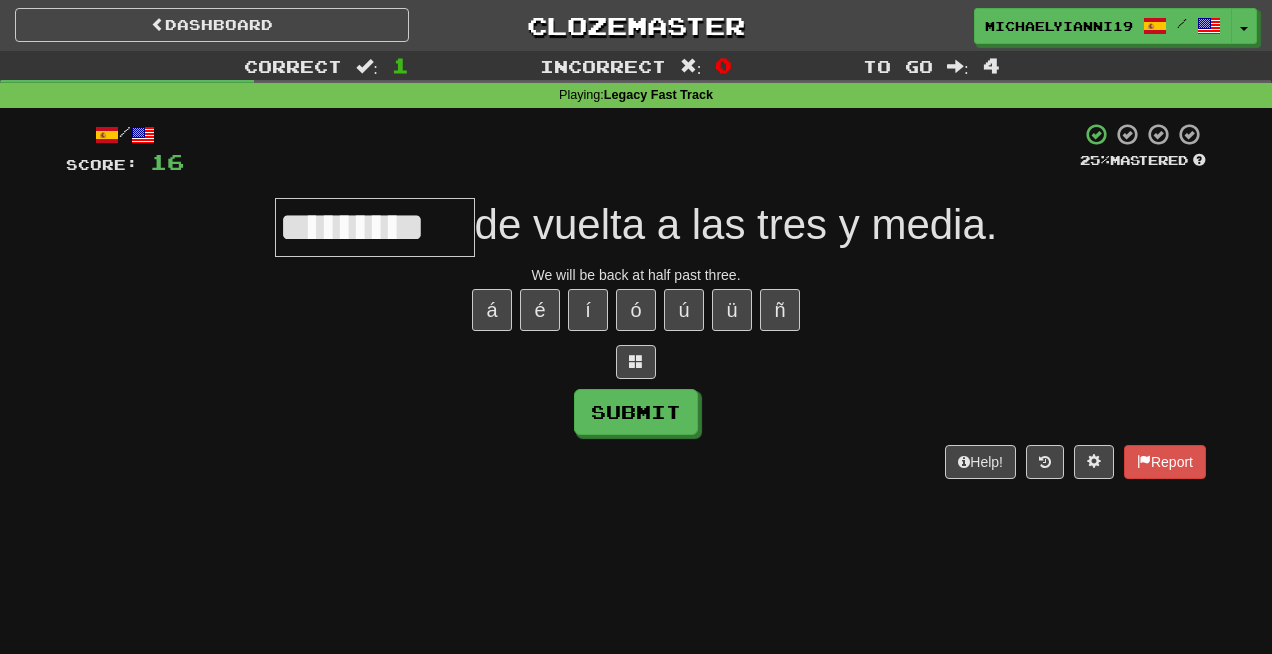 scroll, scrollTop: 0, scrollLeft: 7, axis: horizontal 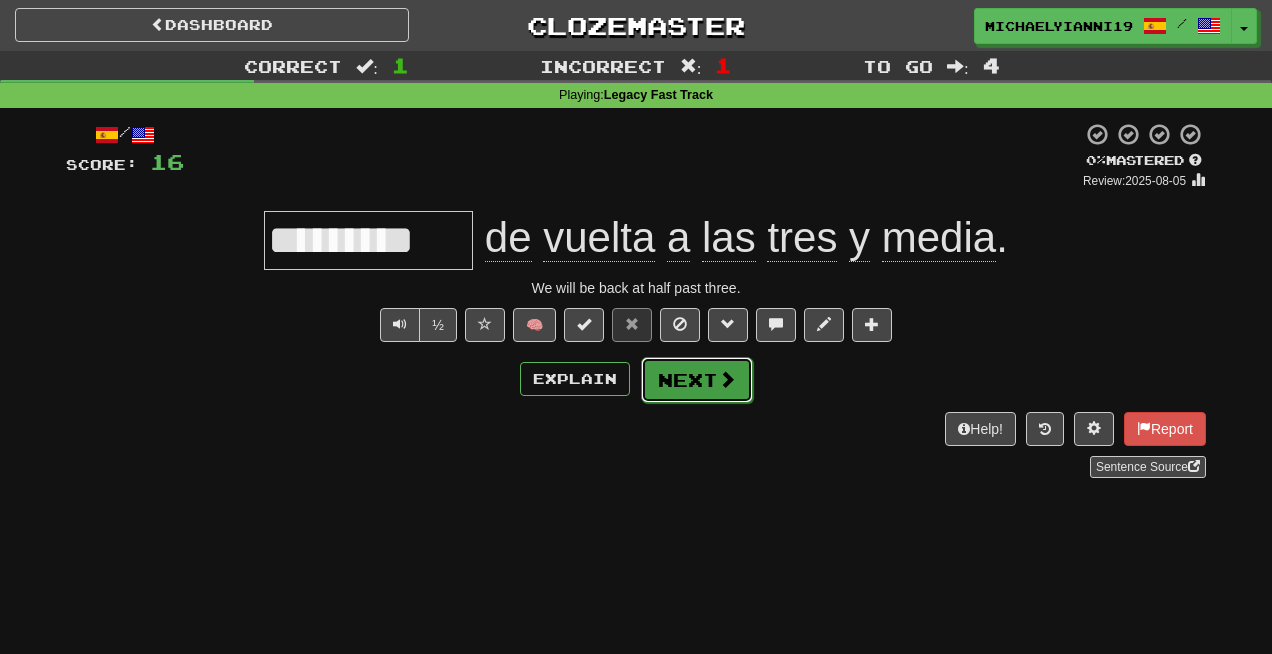 click on "Next" at bounding box center [697, 380] 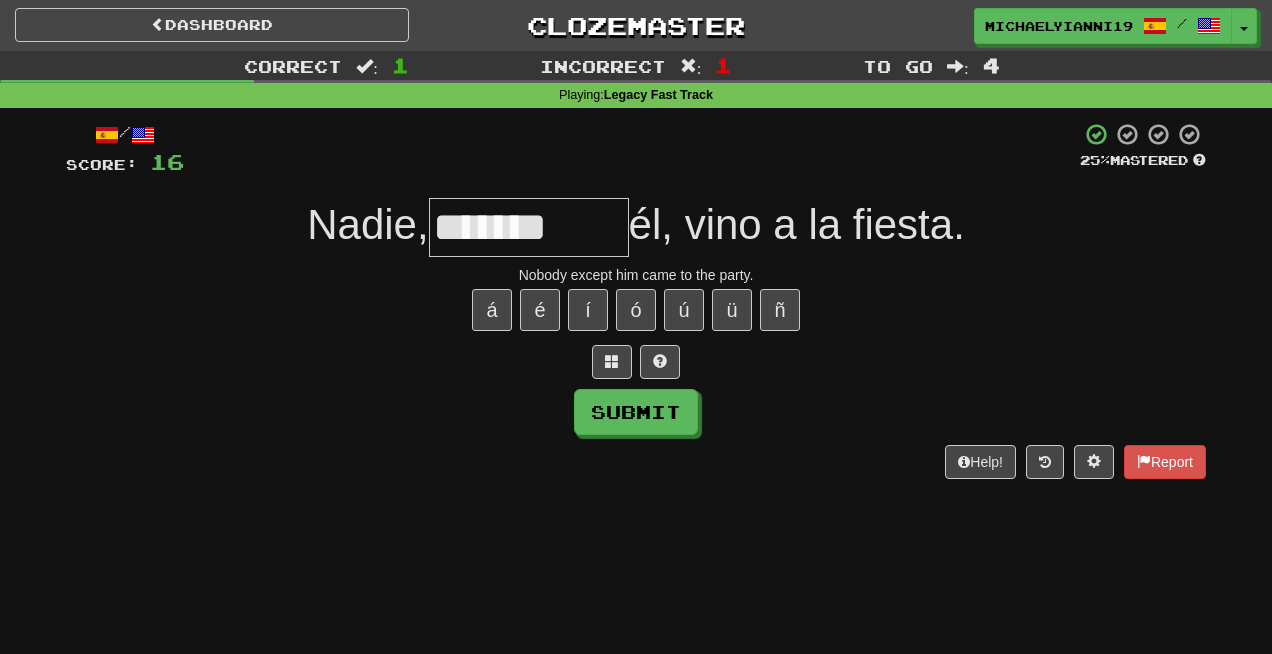 type on "*******" 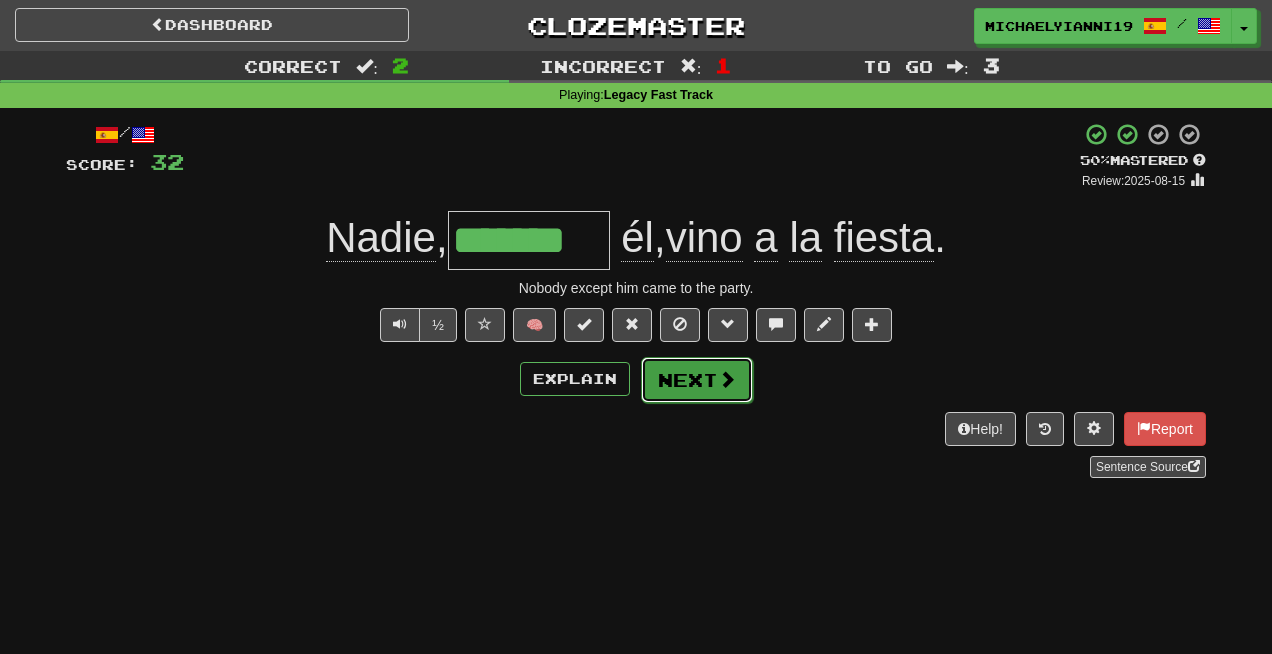 click on "Next" at bounding box center (697, 380) 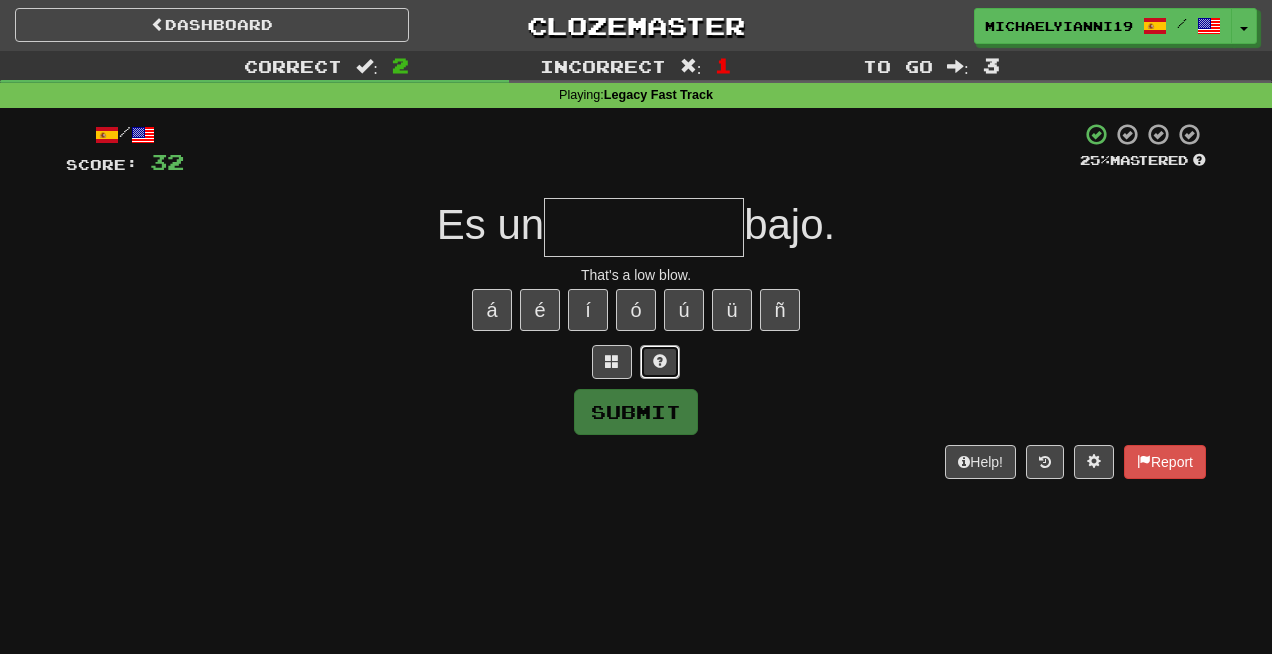 click at bounding box center (660, 362) 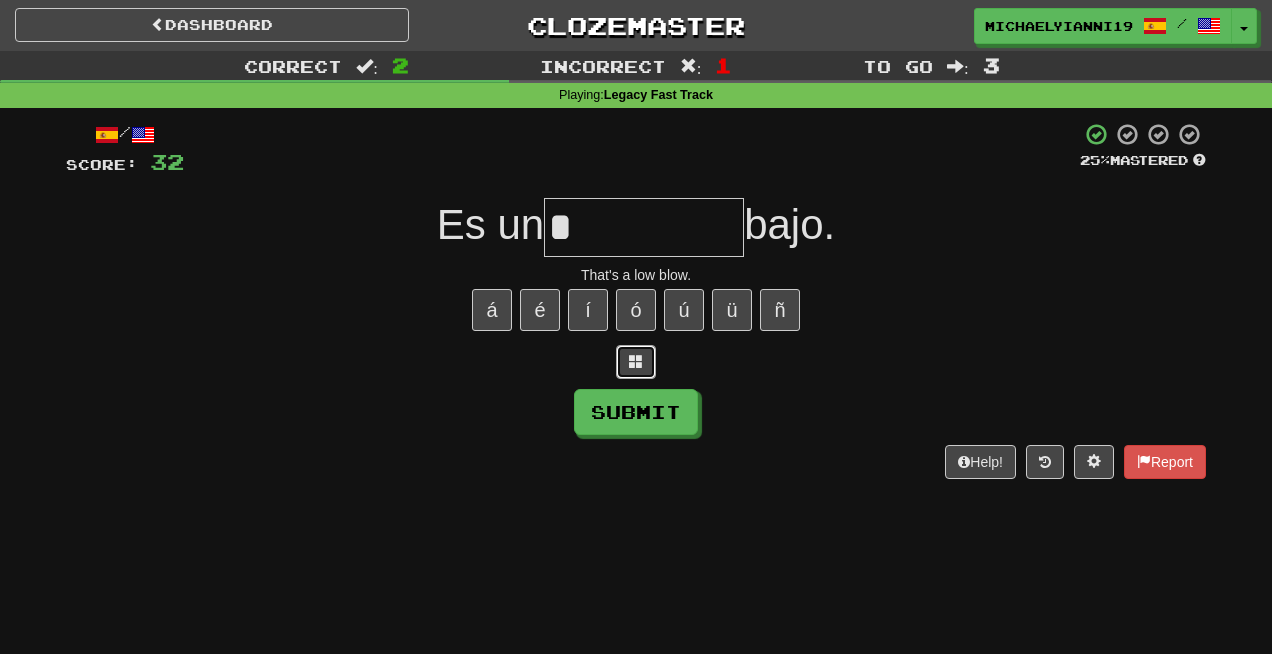 click at bounding box center (636, 362) 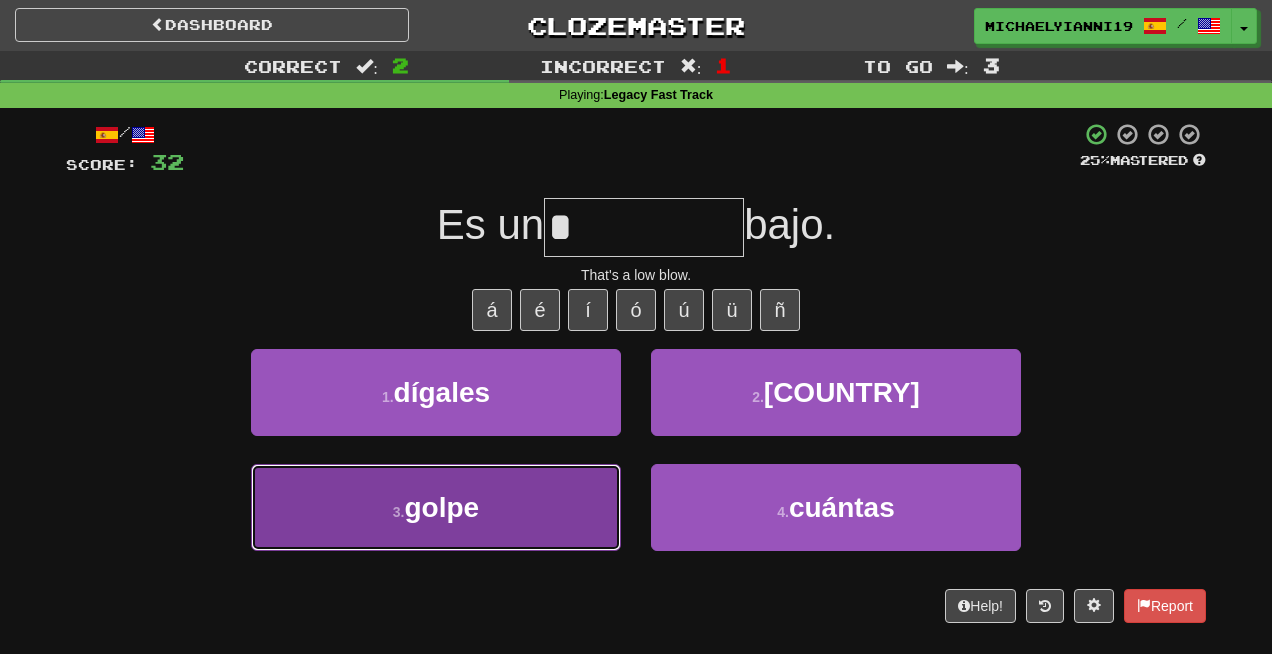 click on "3 .  golpe" at bounding box center (436, 507) 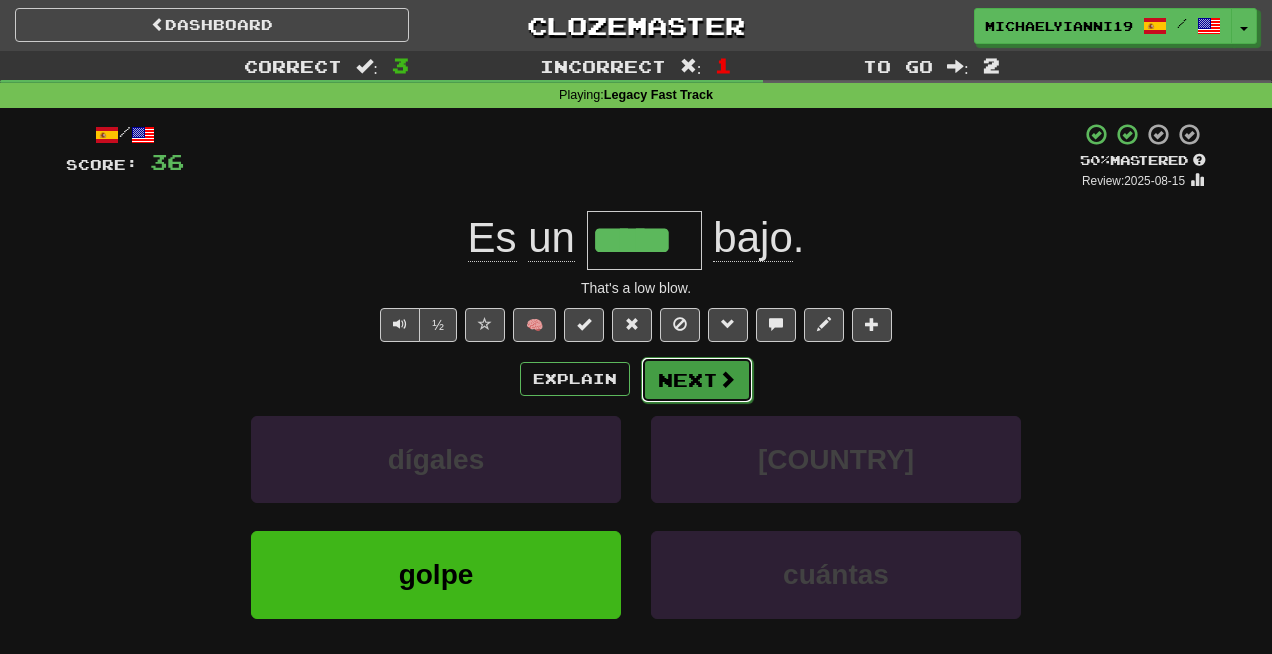 click on "Next" at bounding box center (697, 380) 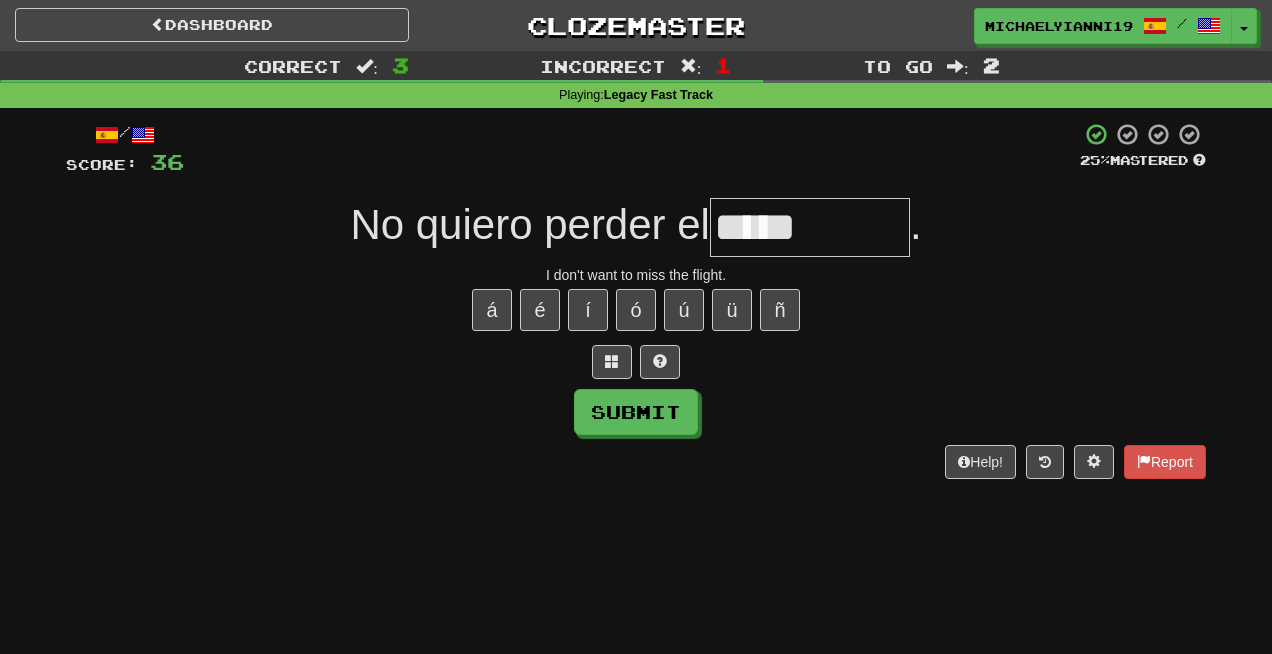 type on "*****" 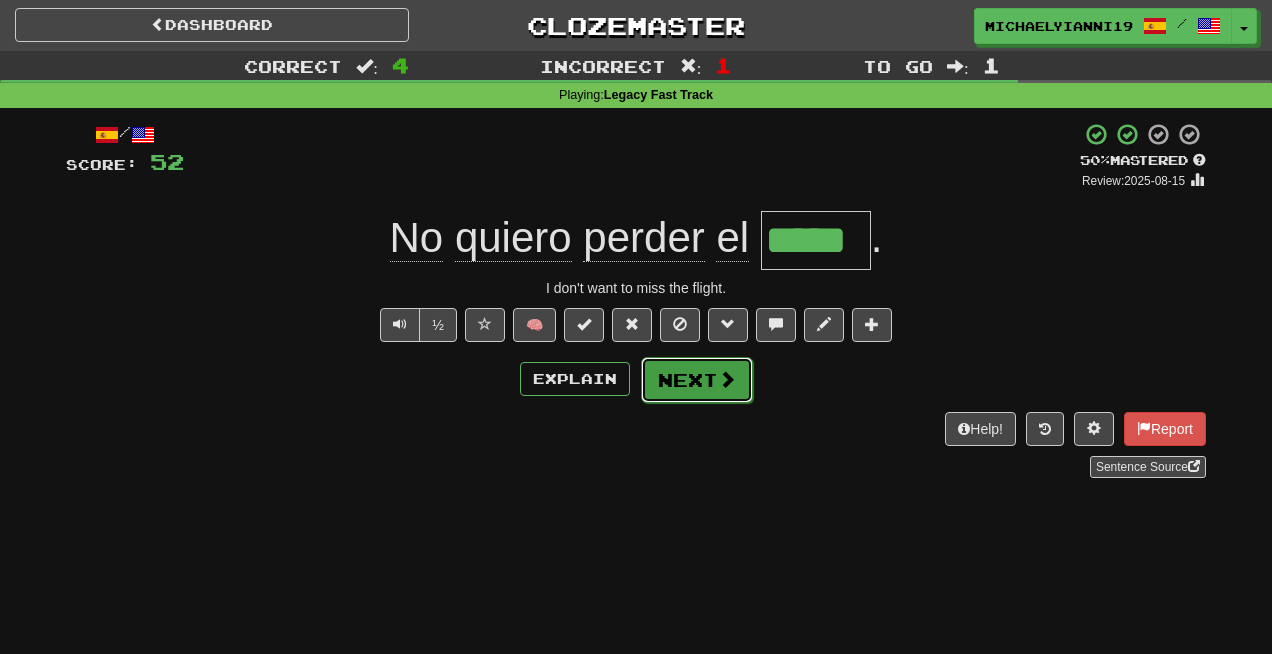 click on "Next" at bounding box center [697, 380] 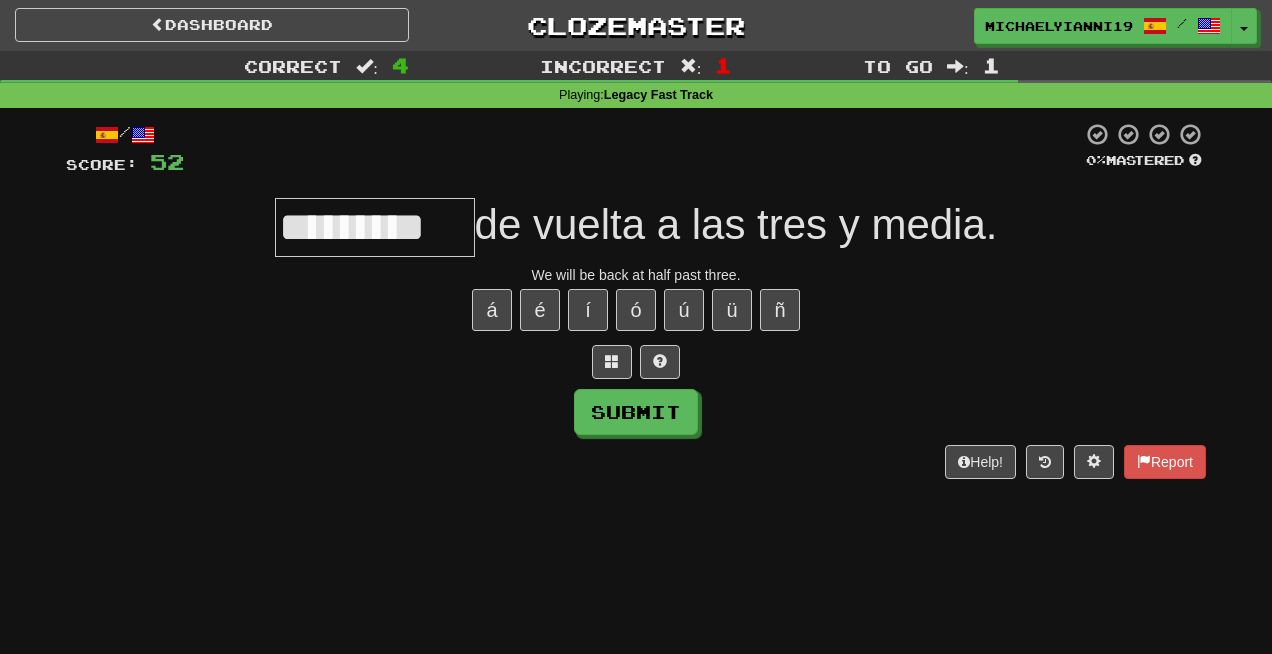 scroll, scrollTop: 0, scrollLeft: 4, axis: horizontal 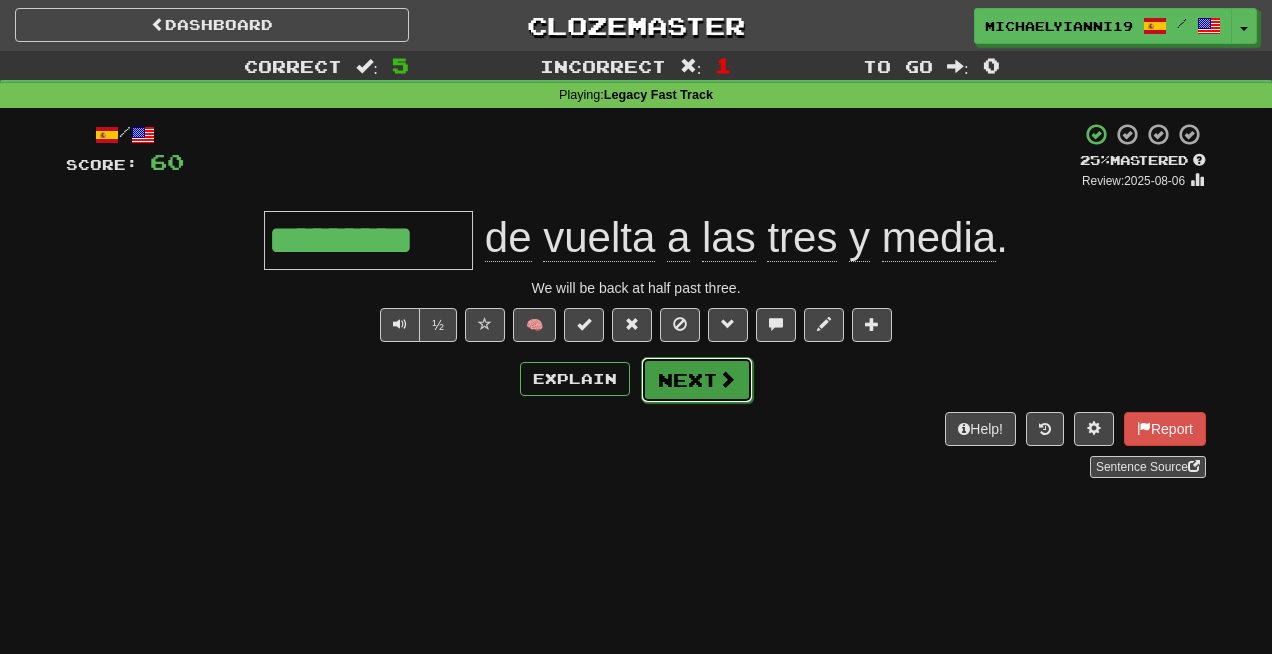 click on "Next" at bounding box center (697, 380) 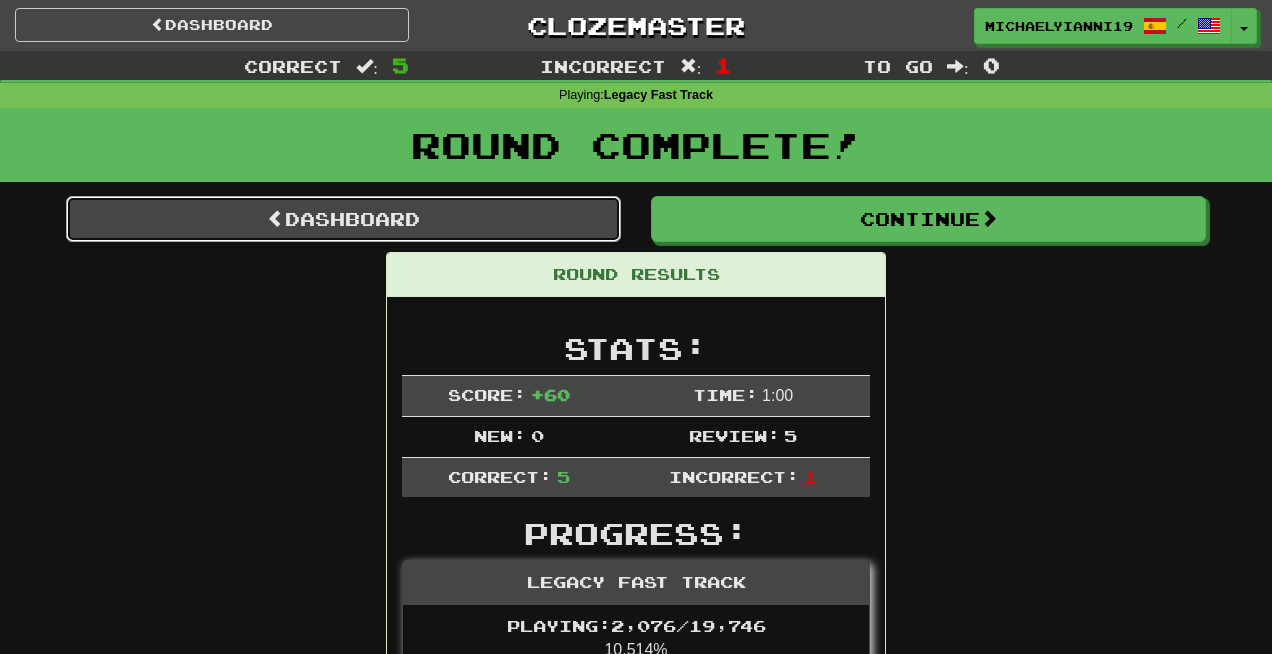 click on "Dashboard" at bounding box center (343, 219) 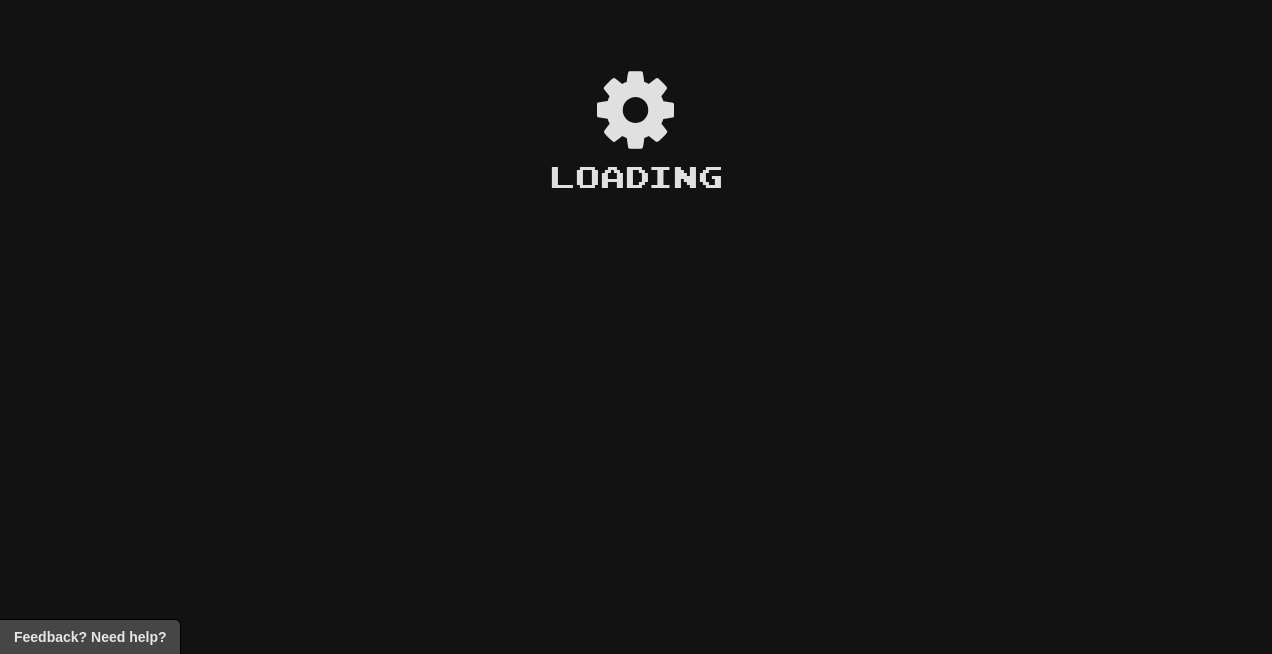 scroll, scrollTop: 0, scrollLeft: 0, axis: both 